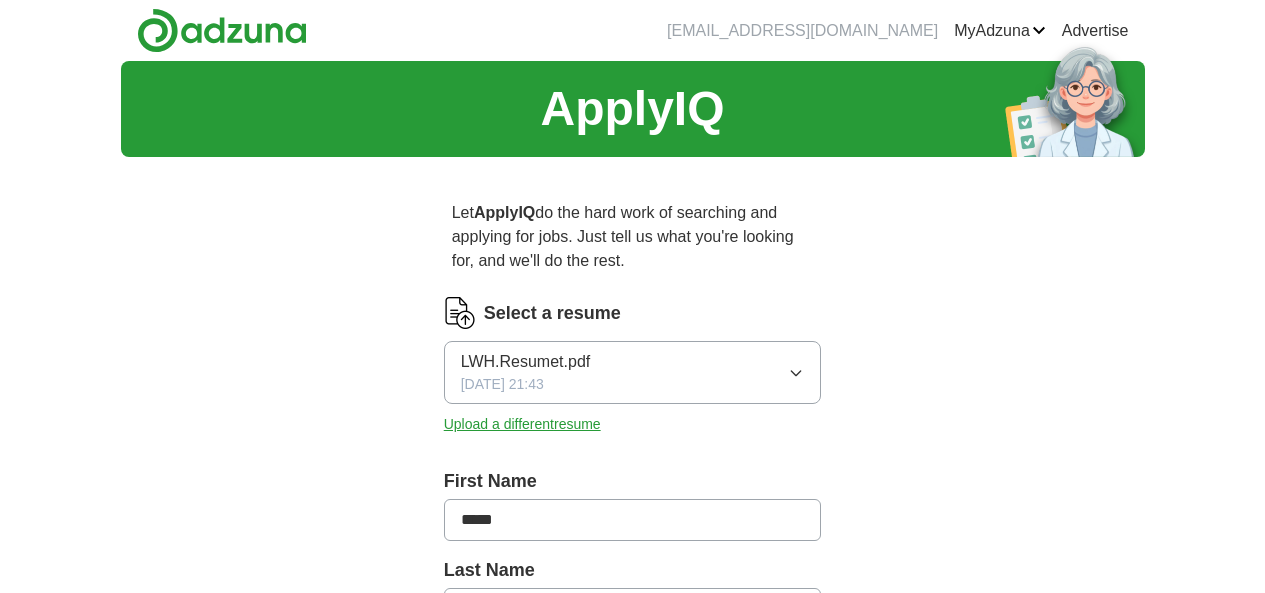 scroll, scrollTop: 0, scrollLeft: 0, axis: both 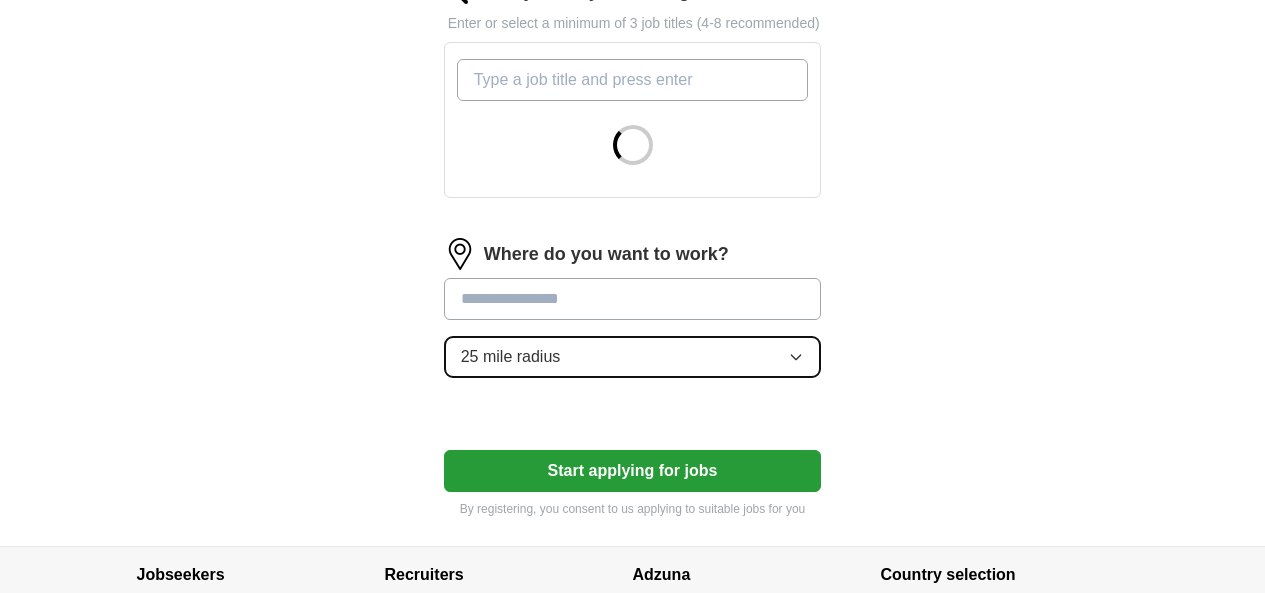 click on "25 mile radius" at bounding box center [633, 357] 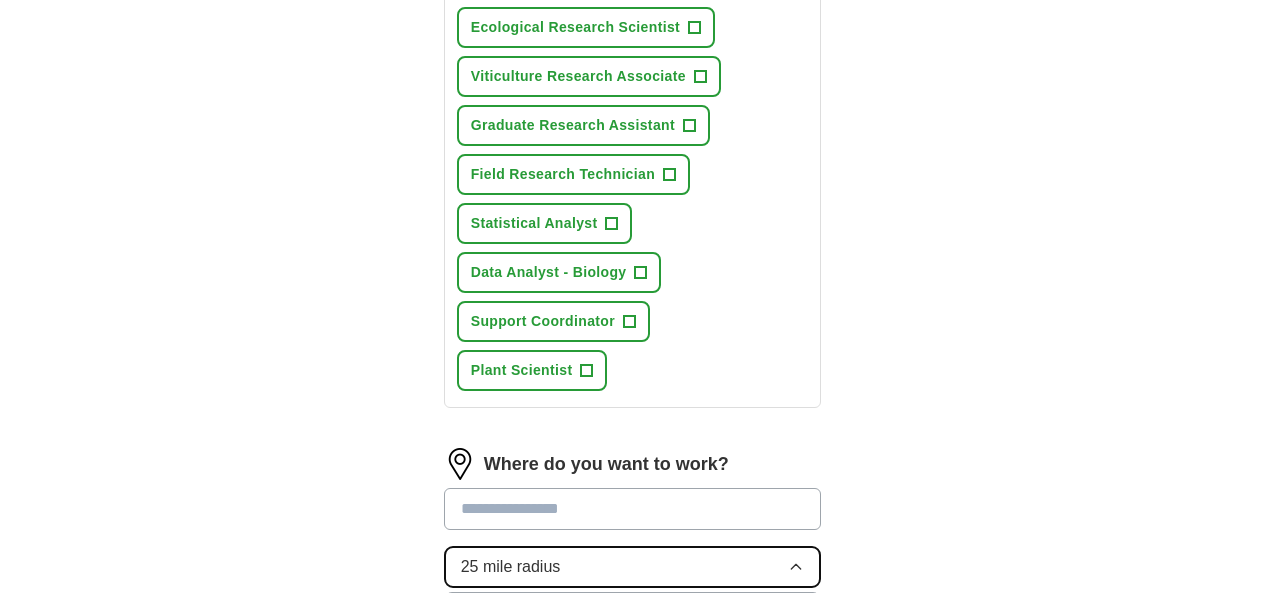 scroll, scrollTop: 1000, scrollLeft: 0, axis: vertical 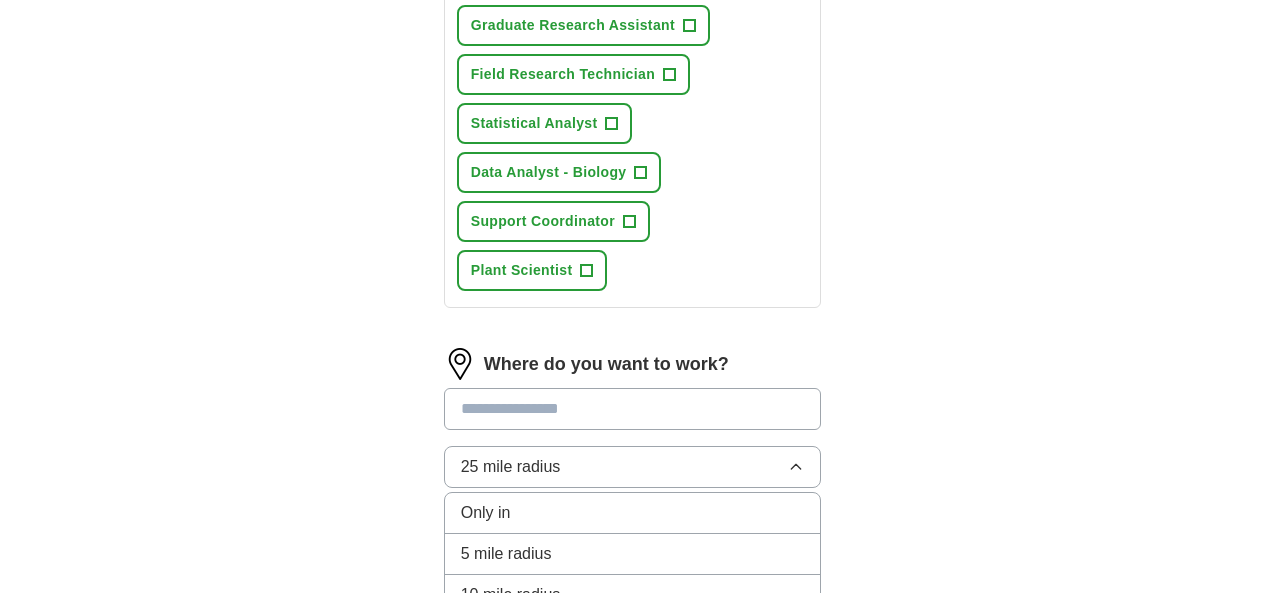 click on "50 mile radius" at bounding box center [633, 680] 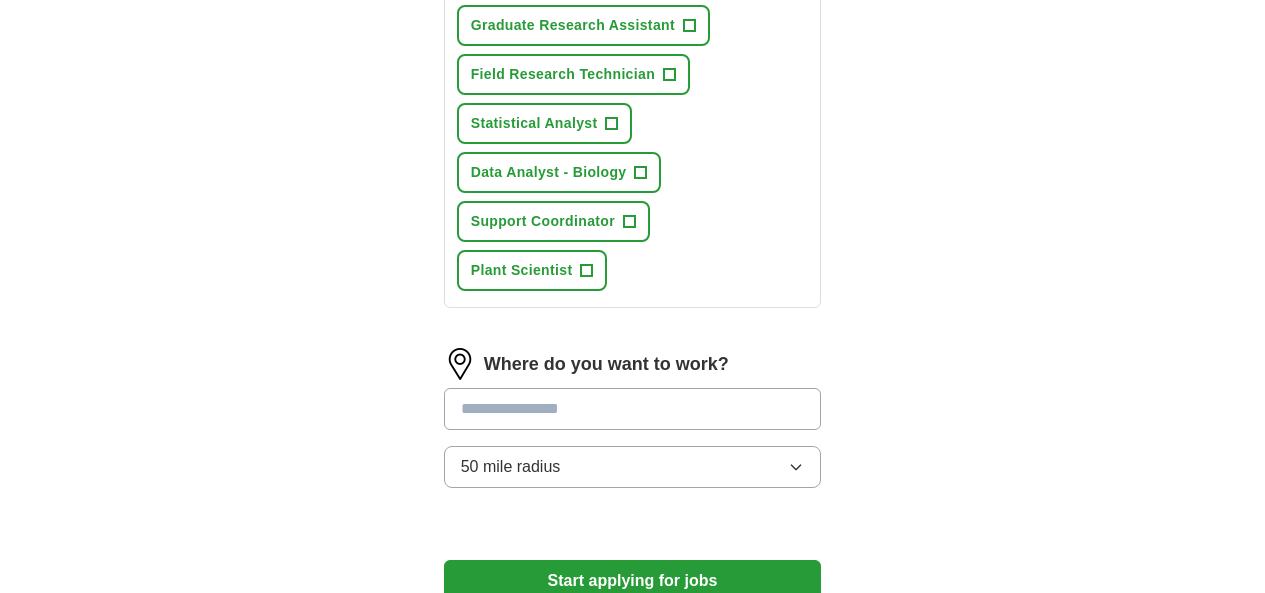 click at bounding box center [633, 409] 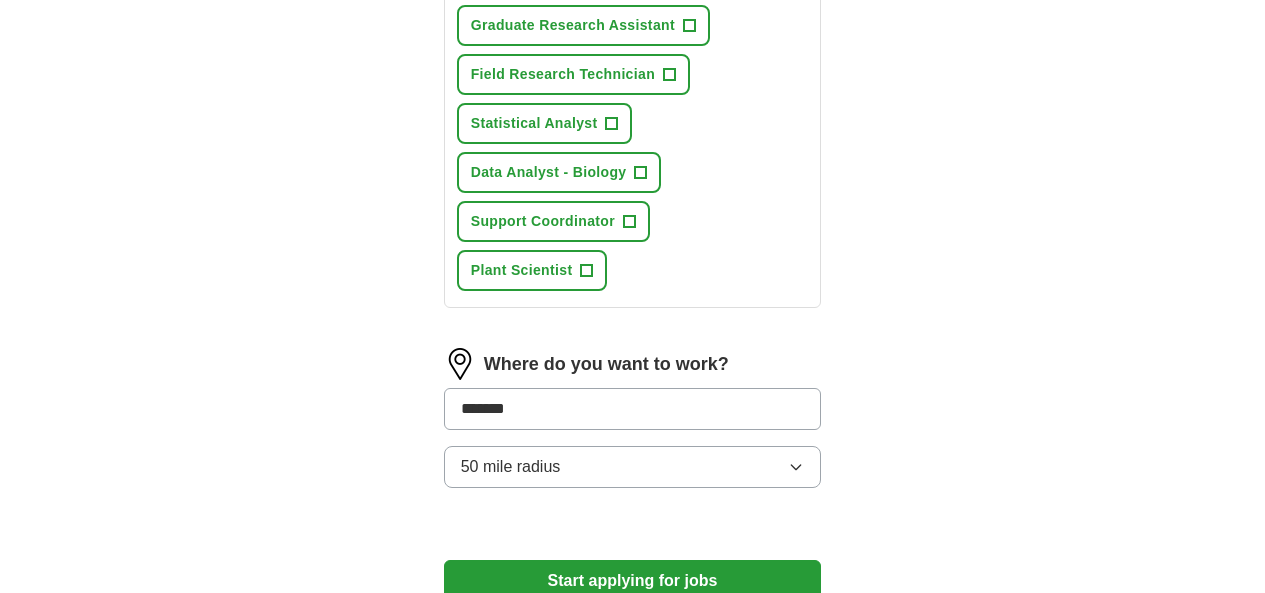 type on "********" 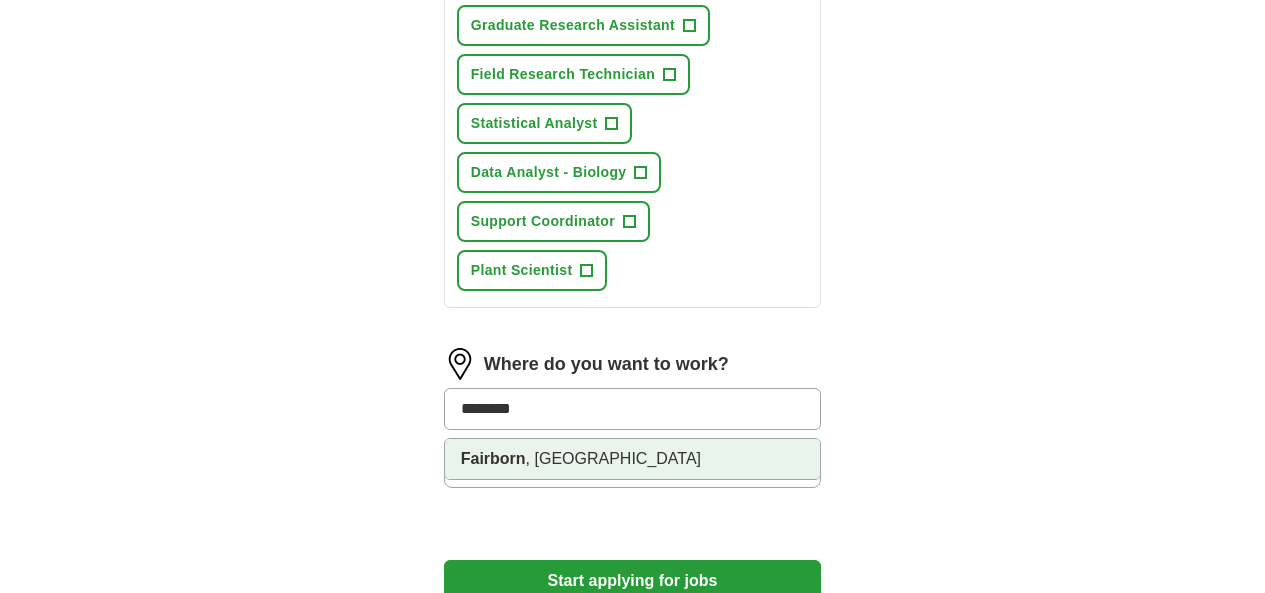 click on "[GEOGRAPHIC_DATA] , [GEOGRAPHIC_DATA]" at bounding box center [633, 459] 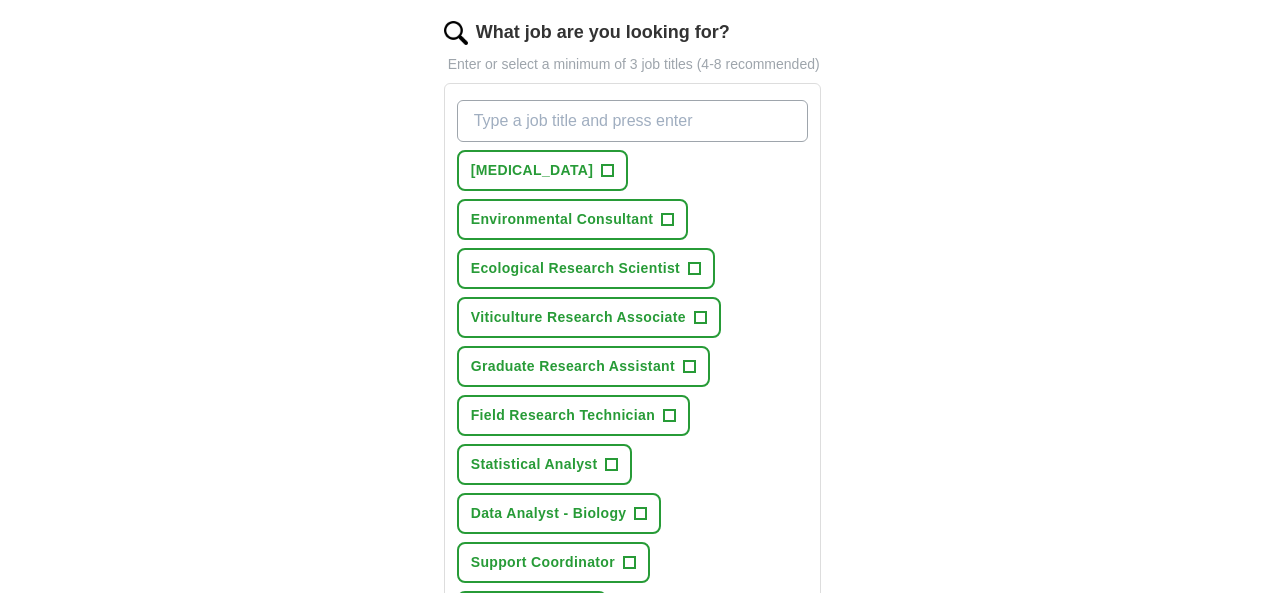 scroll, scrollTop: 600, scrollLeft: 0, axis: vertical 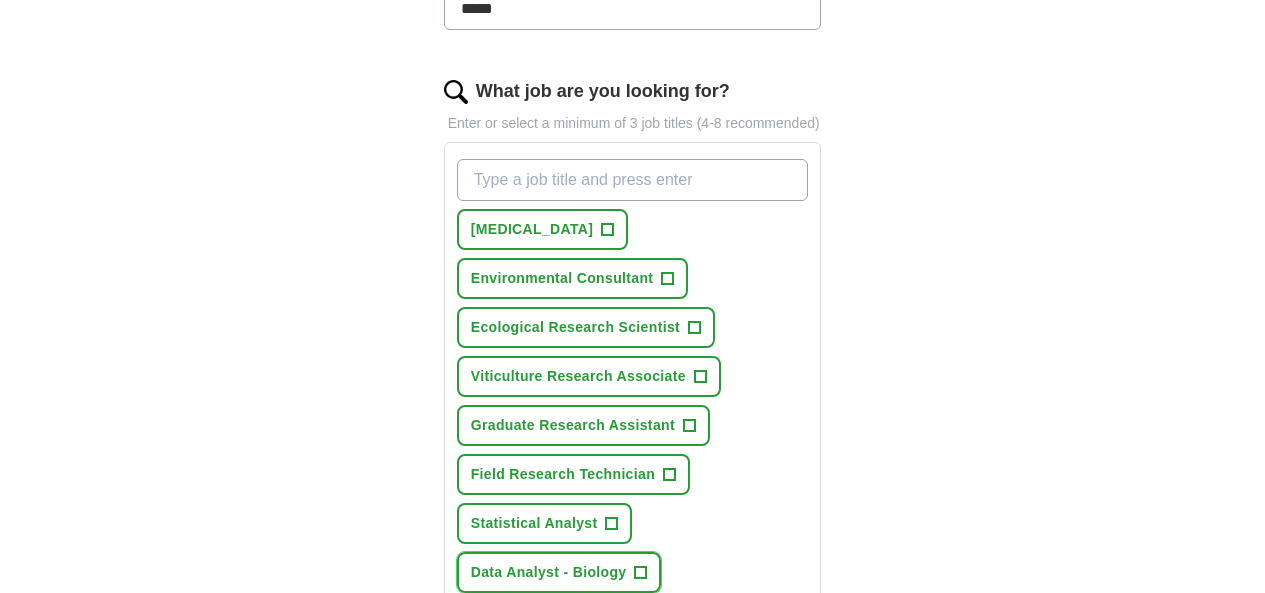 click on "Data Analyst - Biology +" at bounding box center (559, 572) 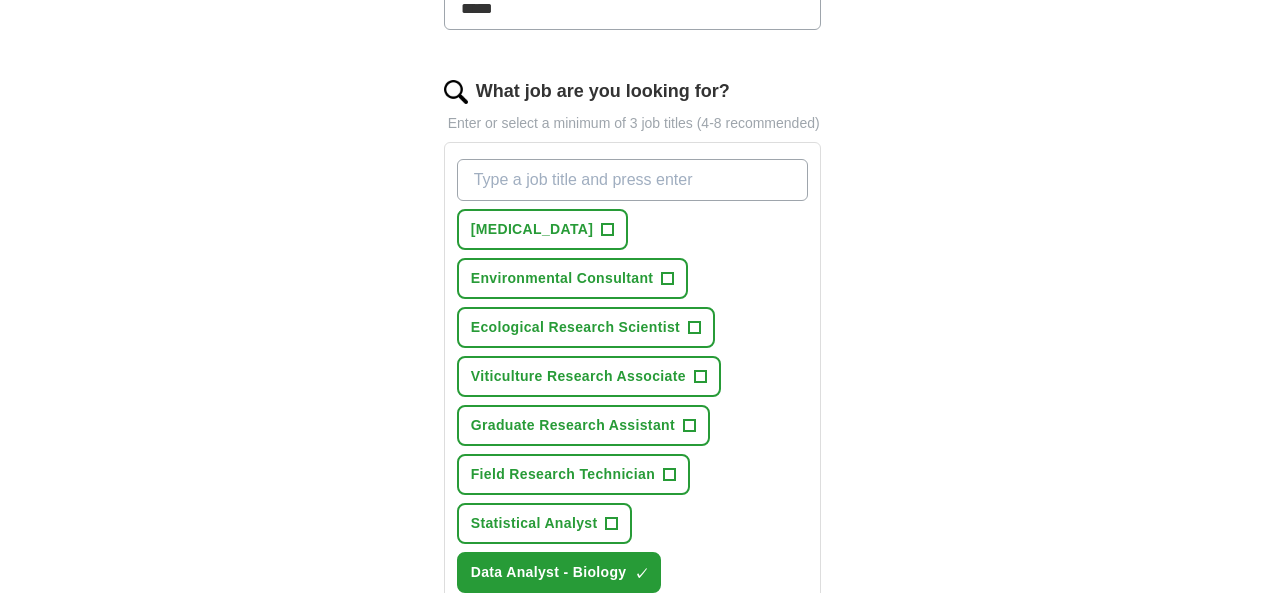click on "+" at bounding box center [587, 671] 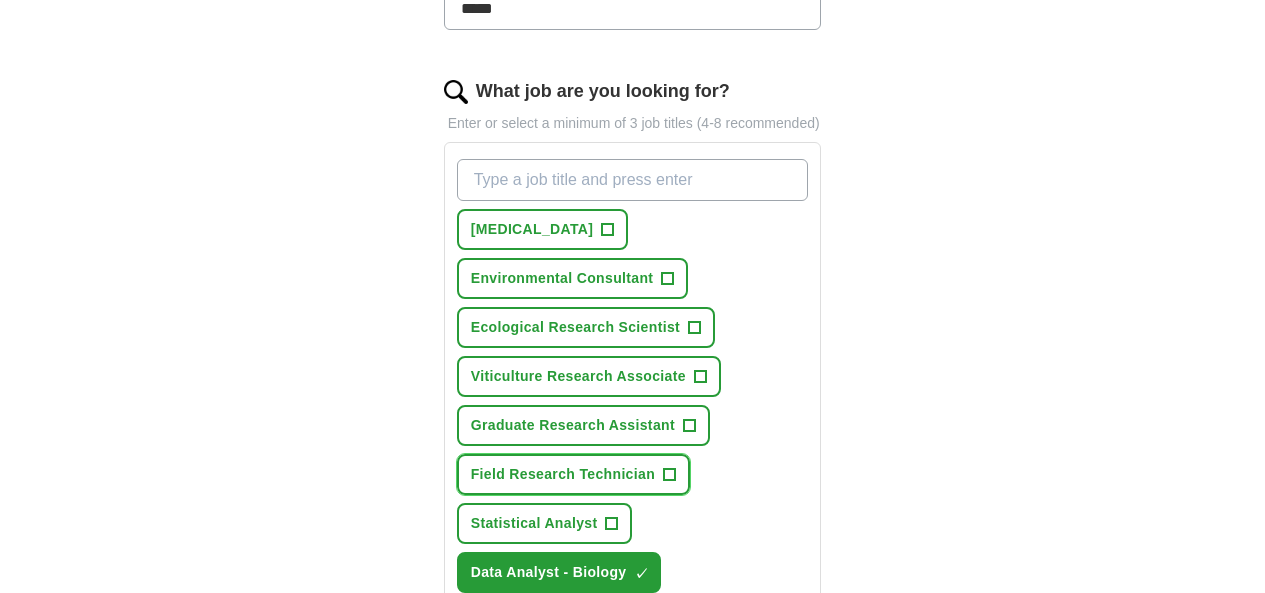 click on "Field Research Technician +" at bounding box center (573, 474) 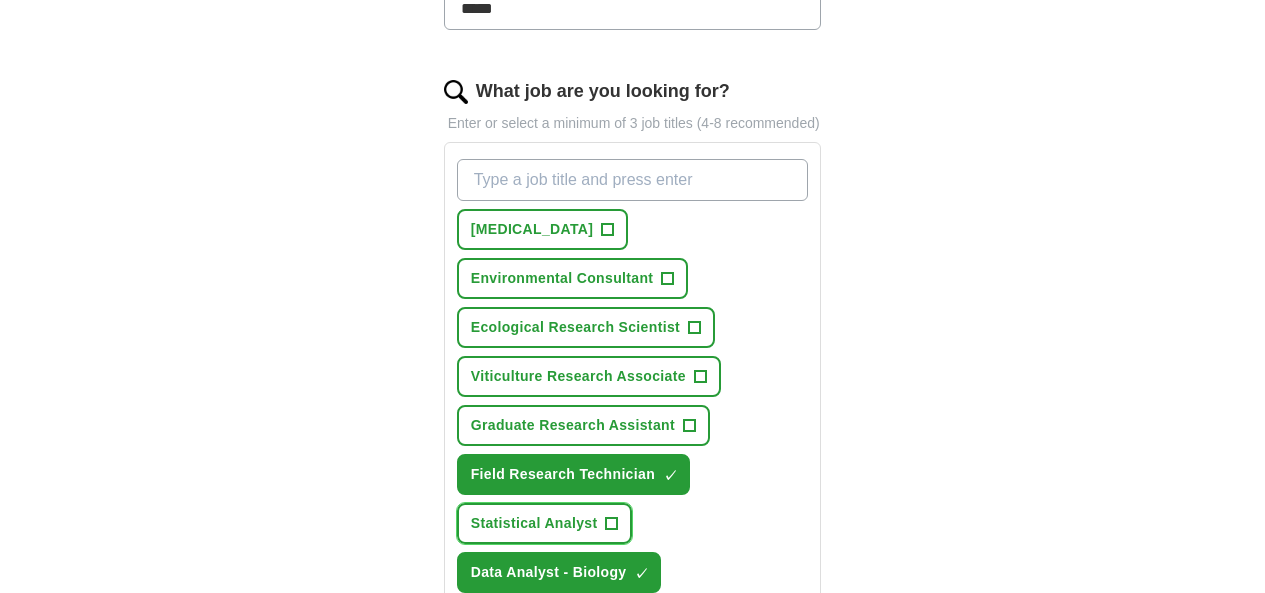 click on "Statistical Analyst" at bounding box center [534, 523] 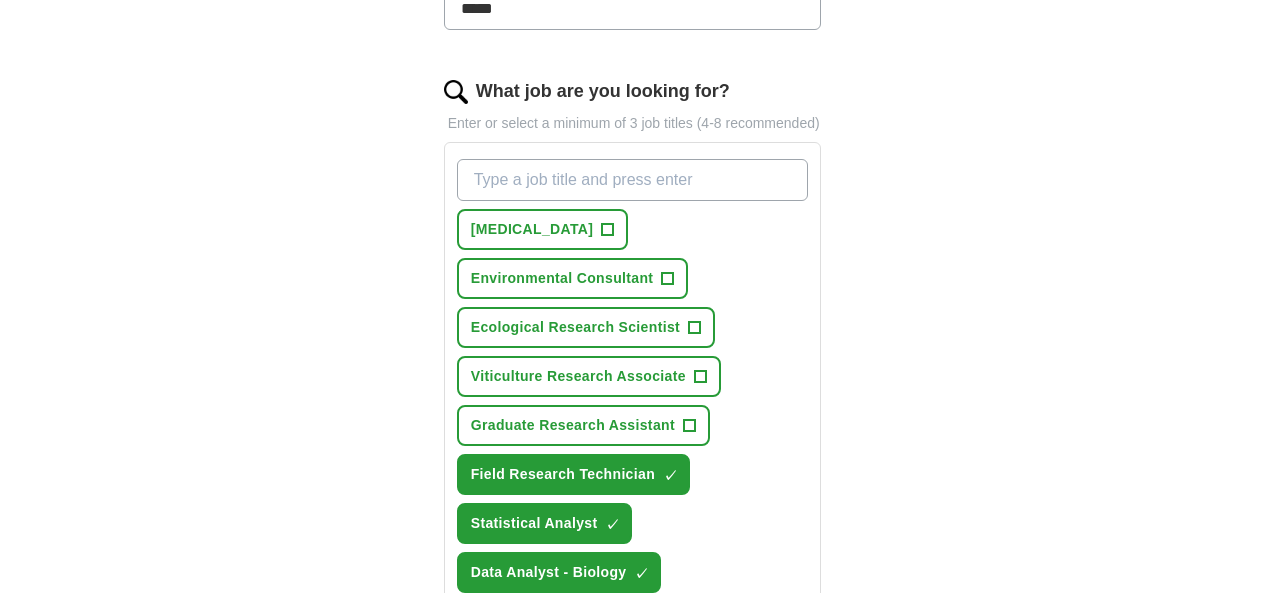 click on "Support Coordinator" at bounding box center [543, 621] 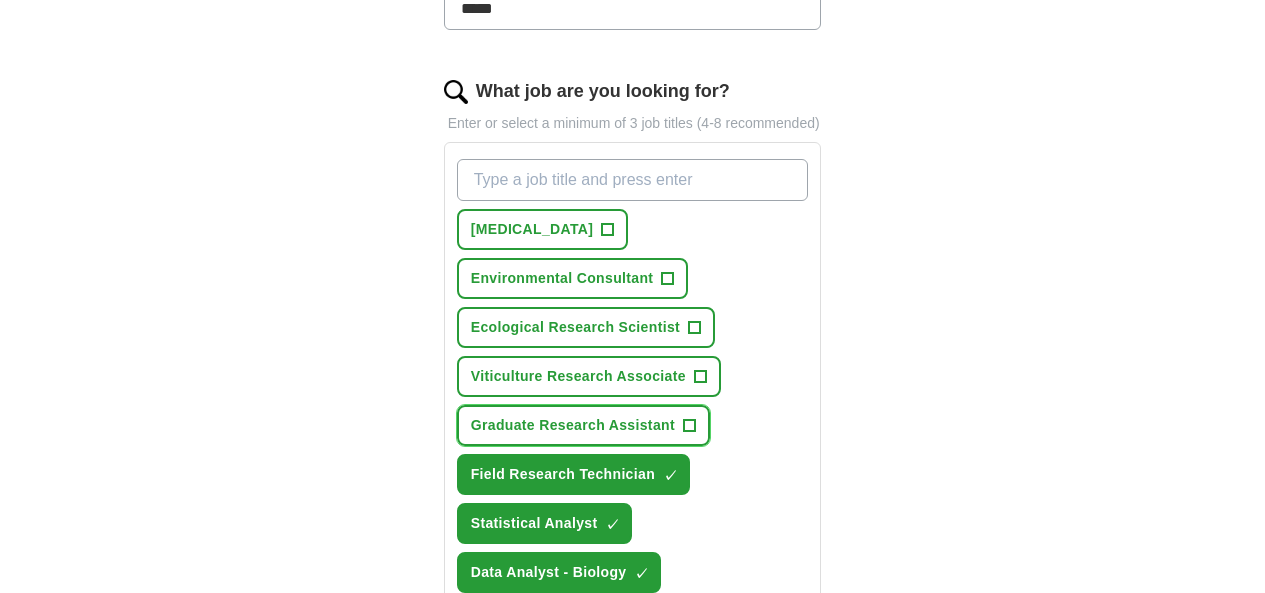 click on "Graduate Research Assistant +" at bounding box center (583, 425) 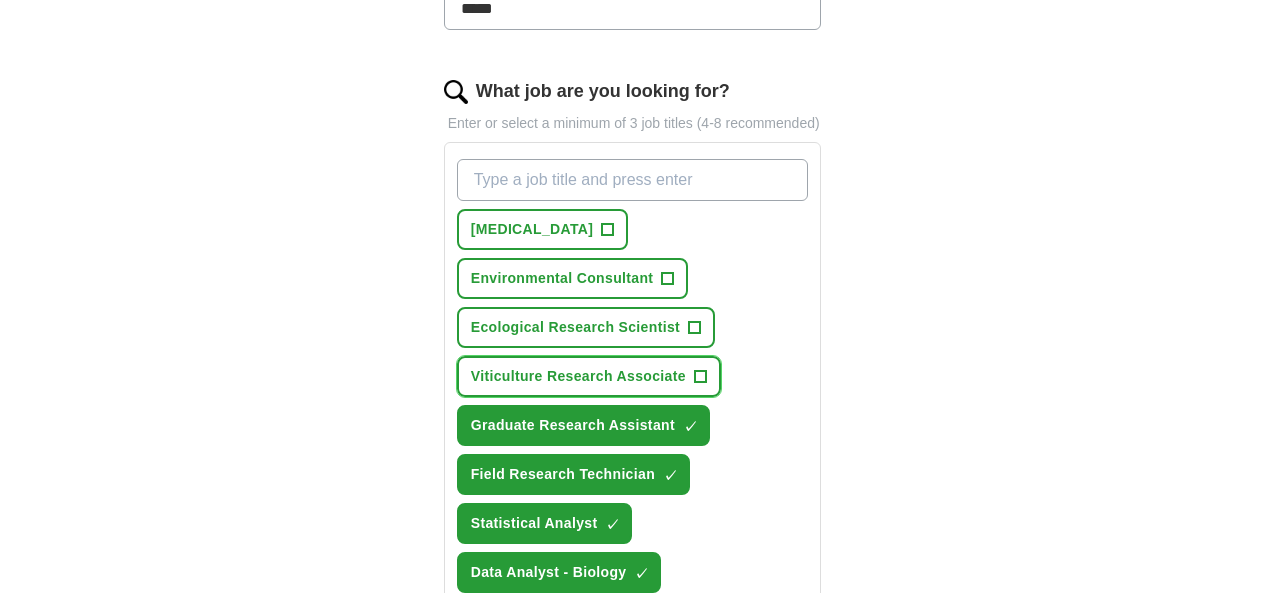 click on "Viticulture Research Associate" at bounding box center [578, 376] 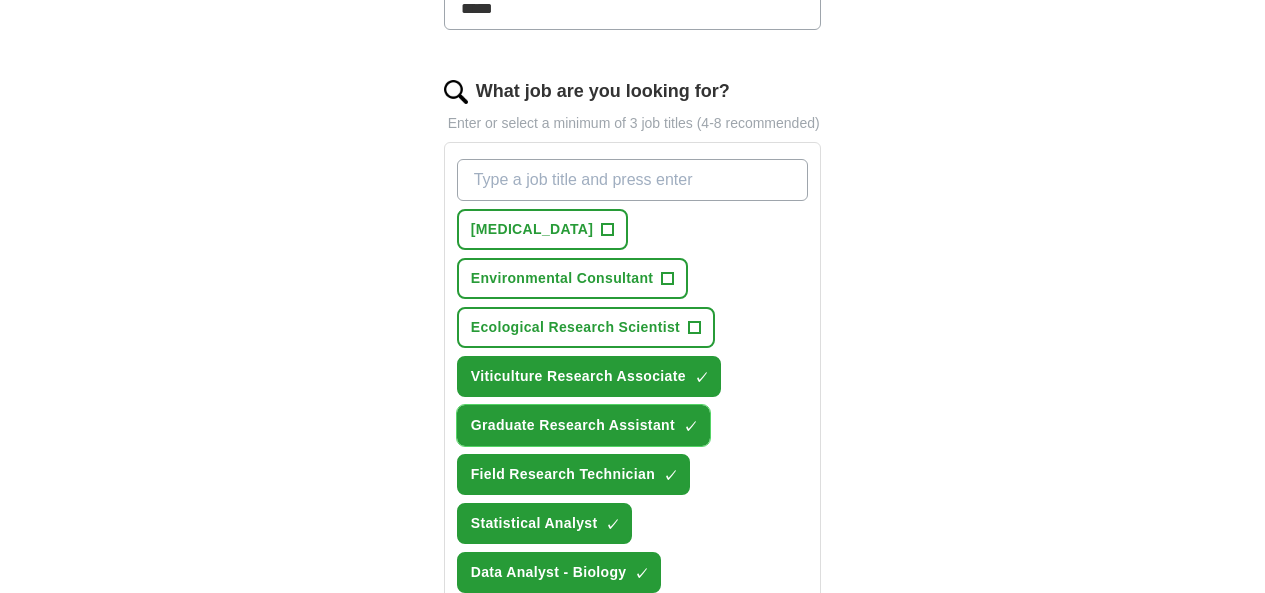 click on "Graduate Research Assistant" at bounding box center (573, 425) 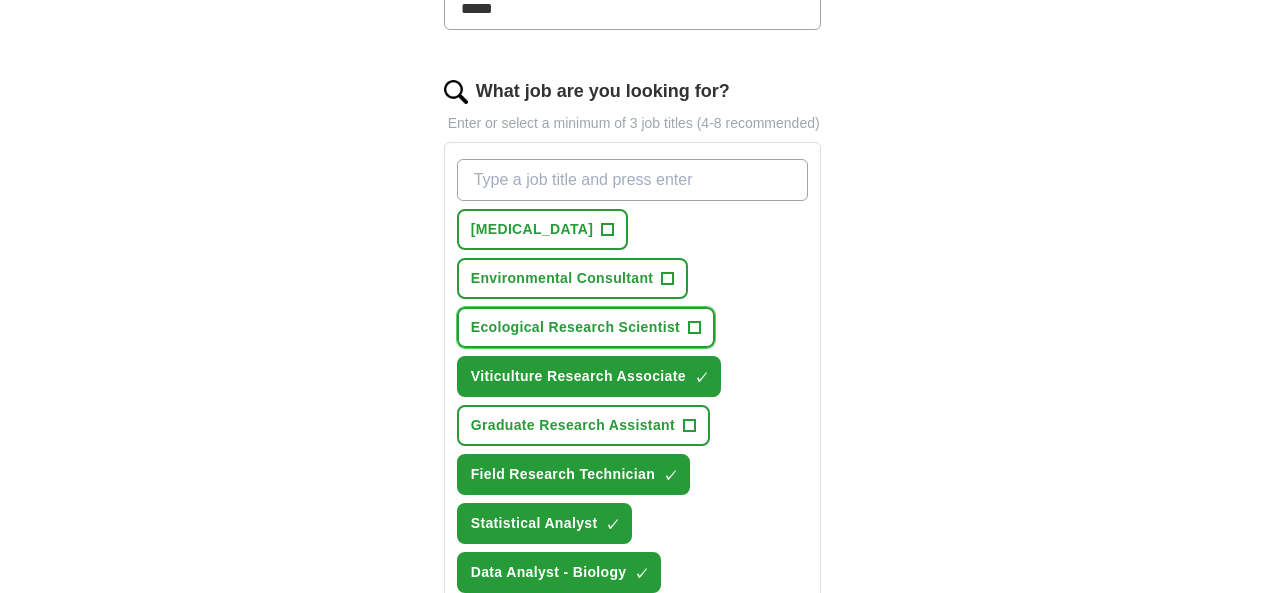 click on "Ecological Research Scientist" at bounding box center [575, 327] 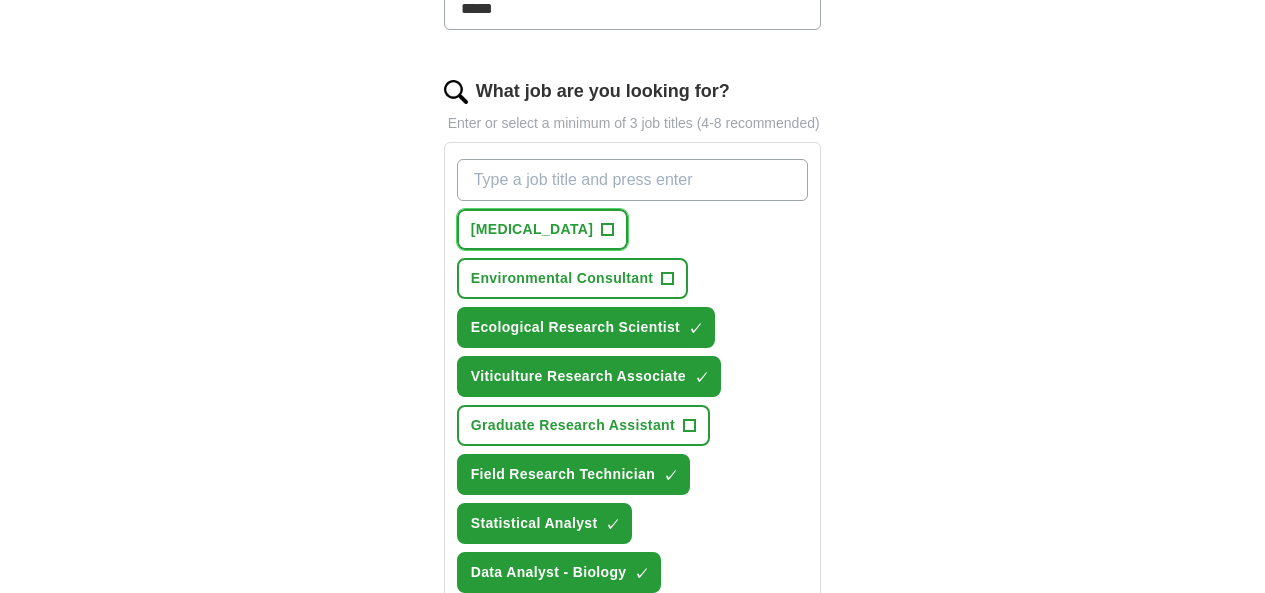 click on "[MEDICAL_DATA]" at bounding box center [532, 229] 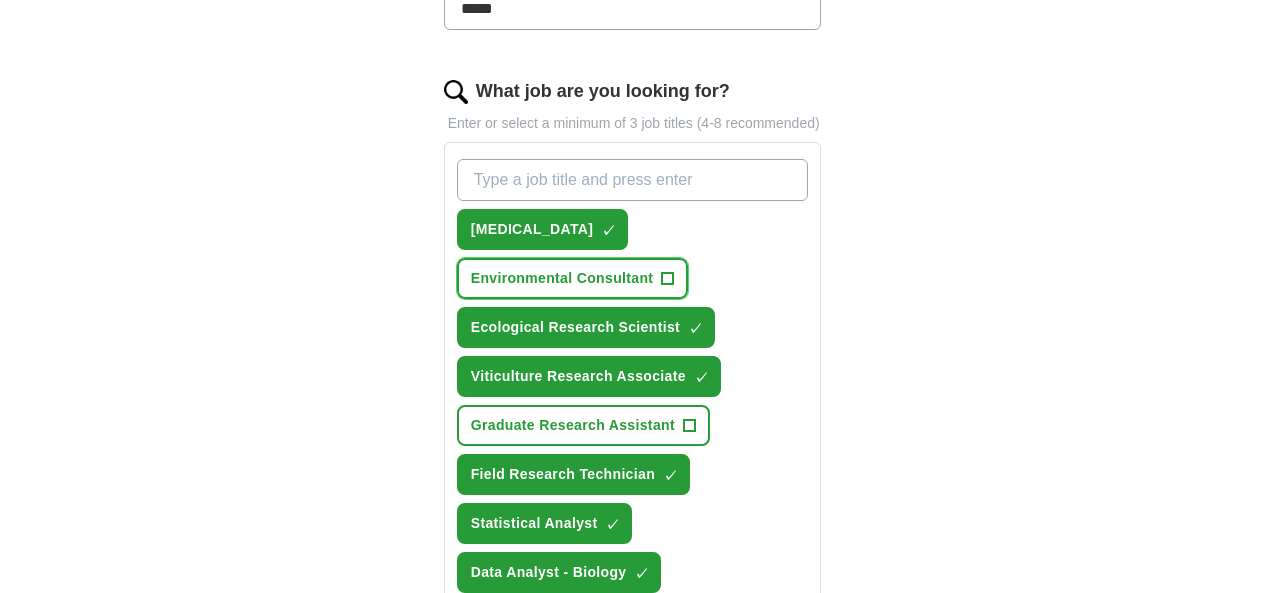 click on "Environmental Consultant" at bounding box center [562, 278] 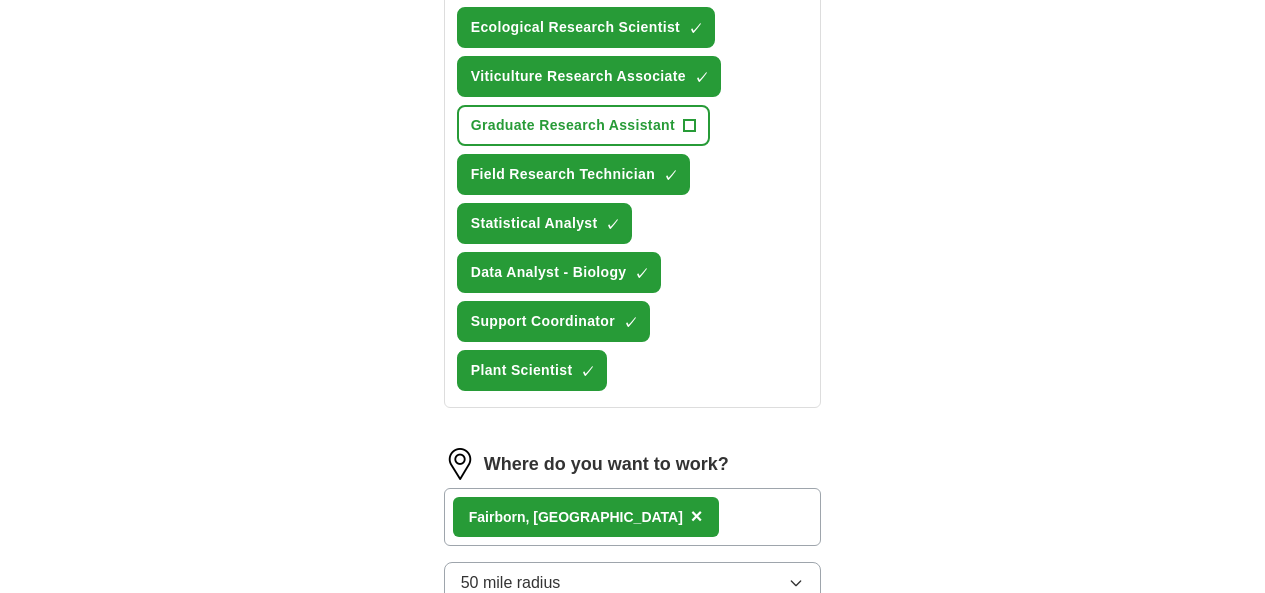 scroll, scrollTop: 1000, scrollLeft: 0, axis: vertical 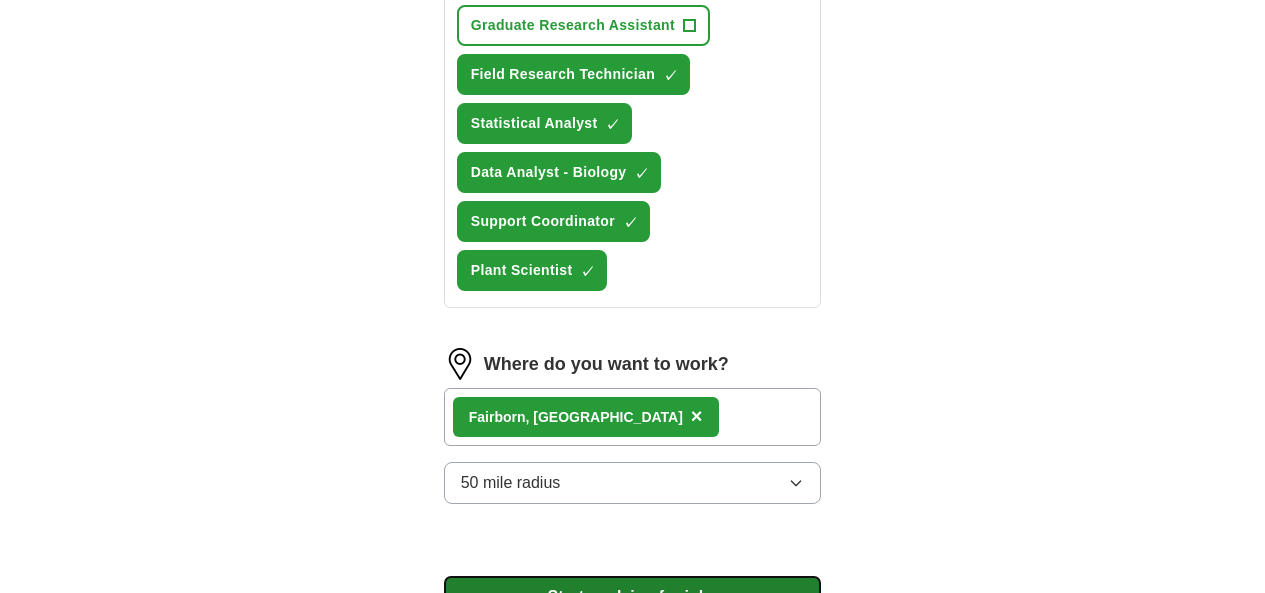 click on "Start applying for jobs" at bounding box center (633, 597) 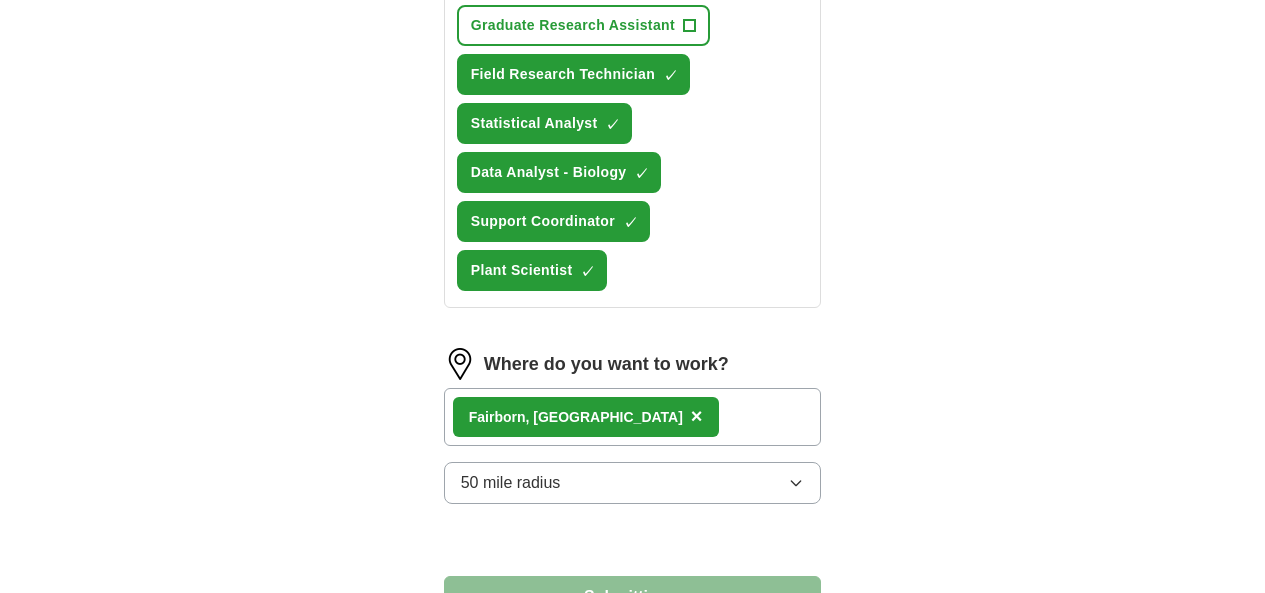 select on "**" 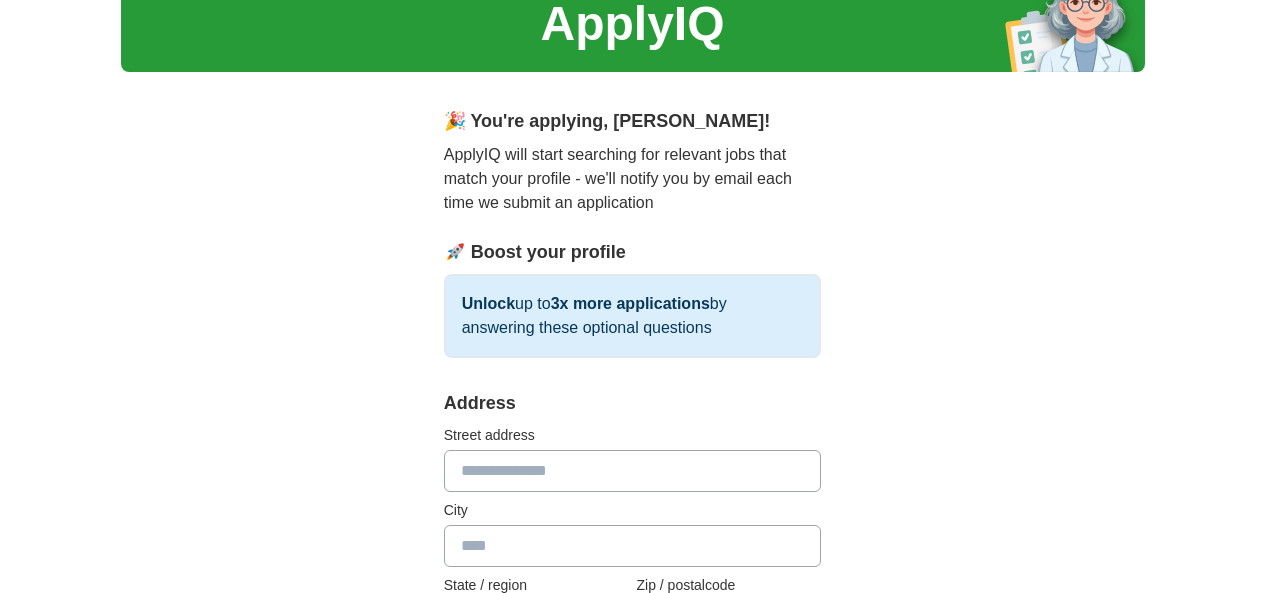 scroll, scrollTop: 200, scrollLeft: 0, axis: vertical 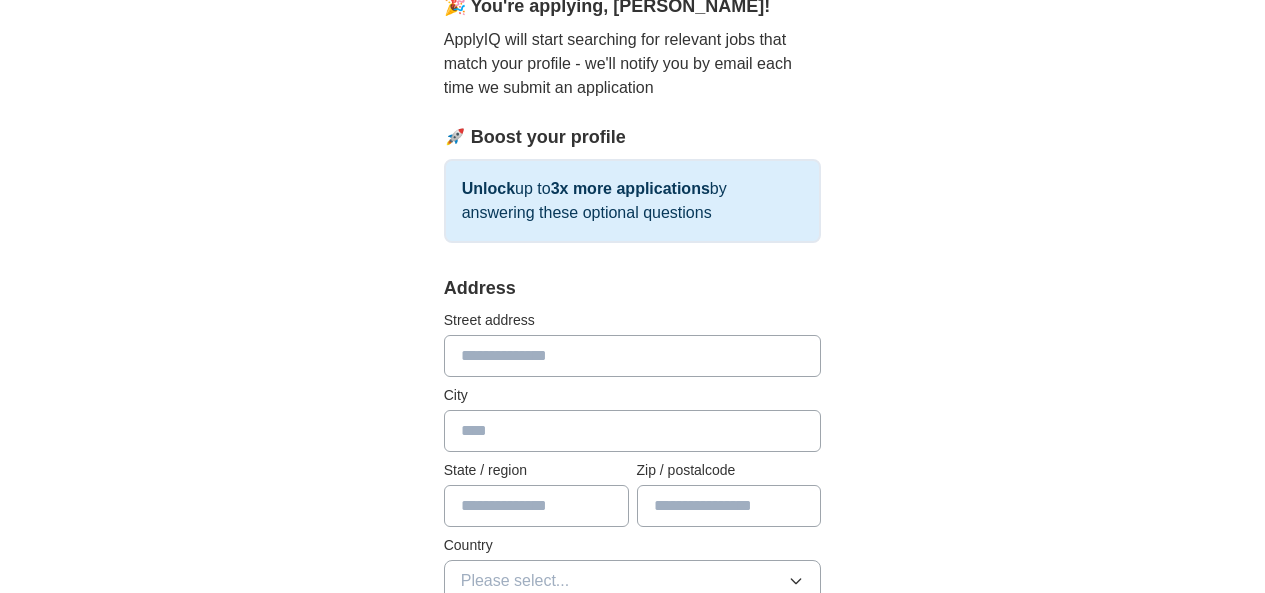 click on "3x more applications" at bounding box center (630, 188) 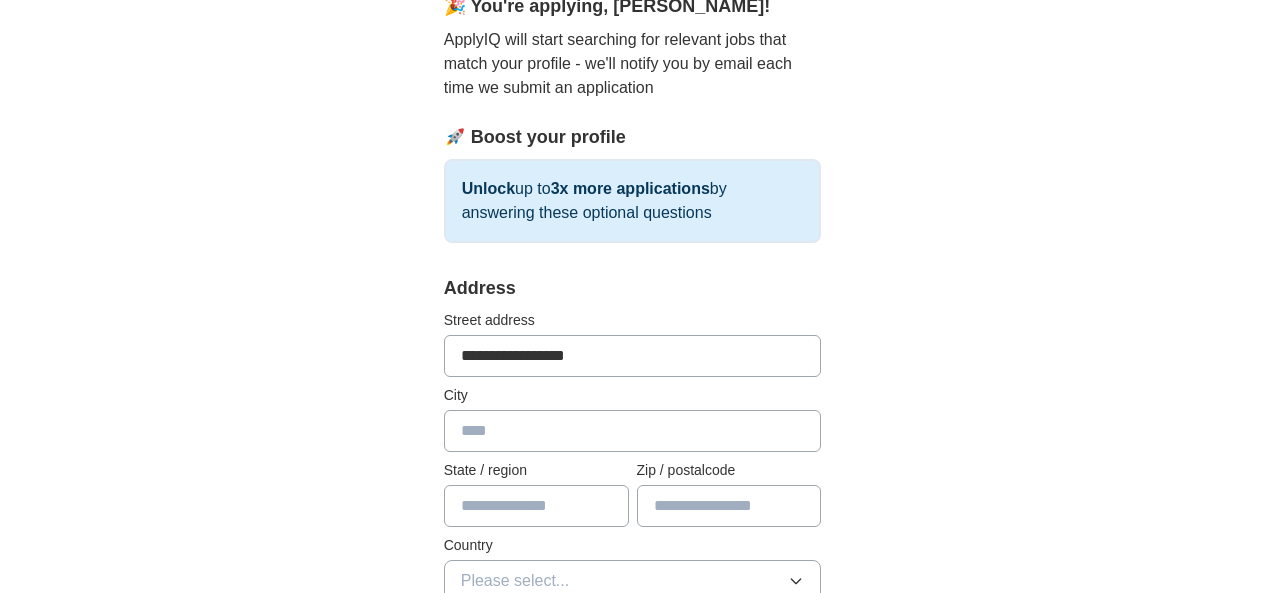 type on "********" 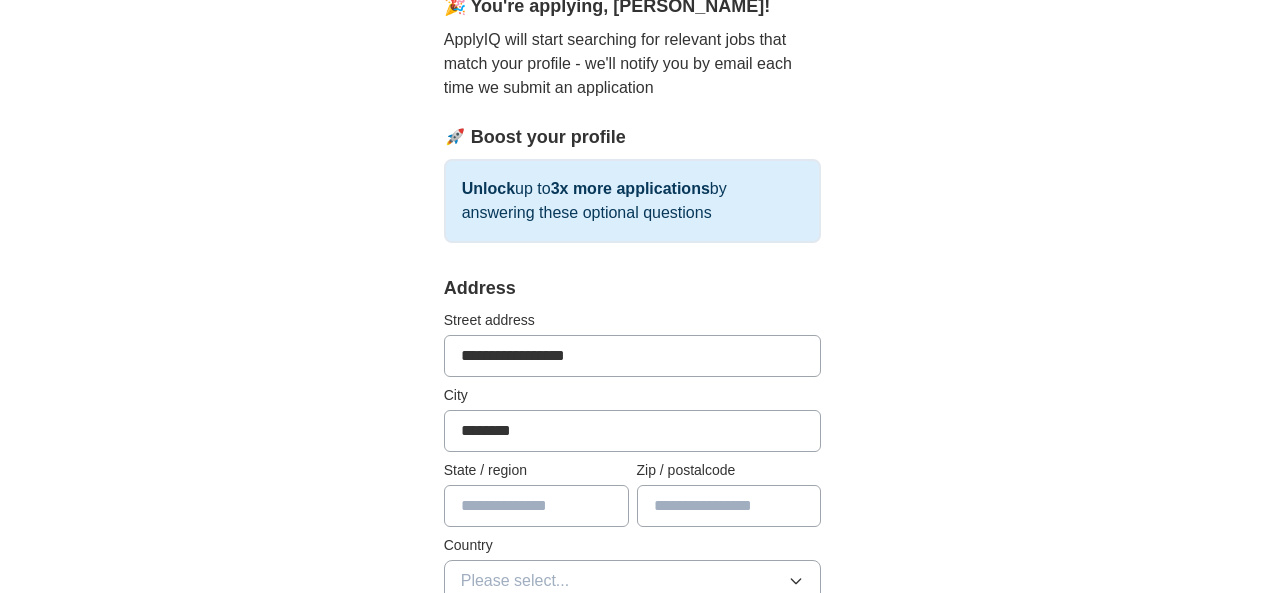 type on "****" 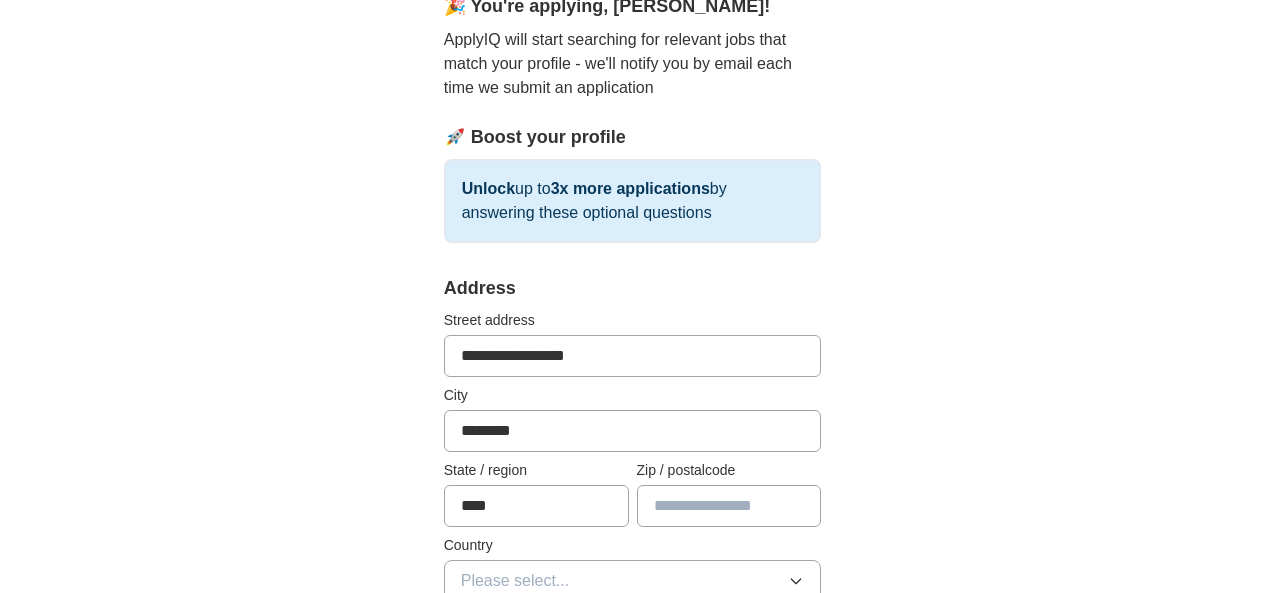 type on "*****" 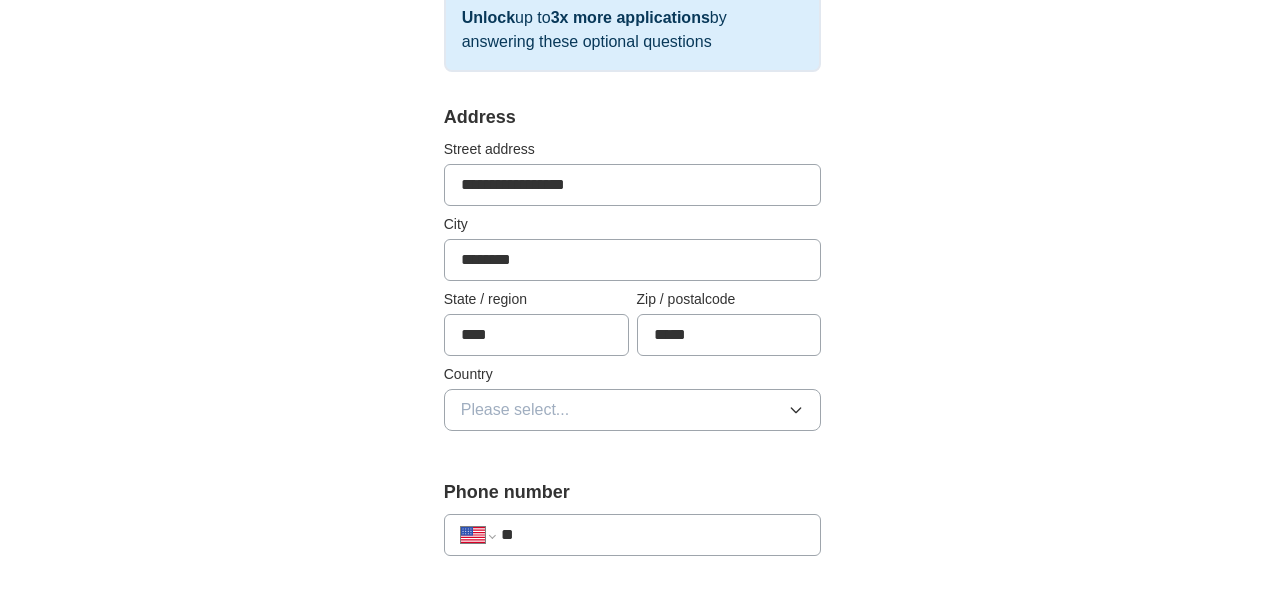 scroll, scrollTop: 400, scrollLeft: 0, axis: vertical 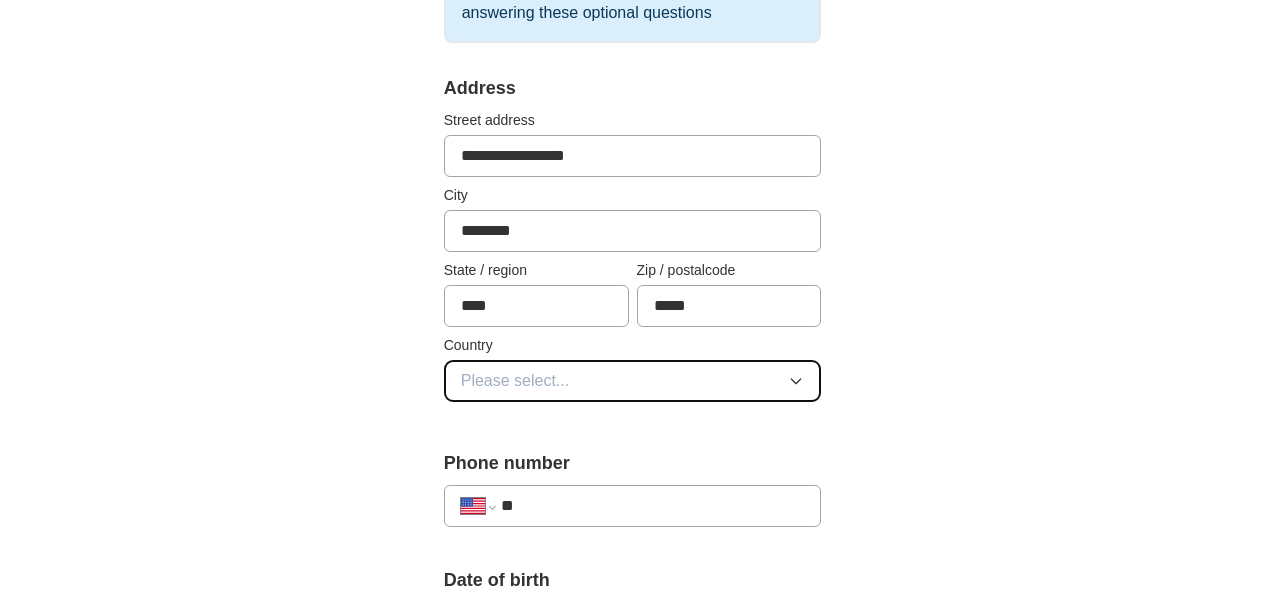 click on "Please select..." at bounding box center (633, 381) 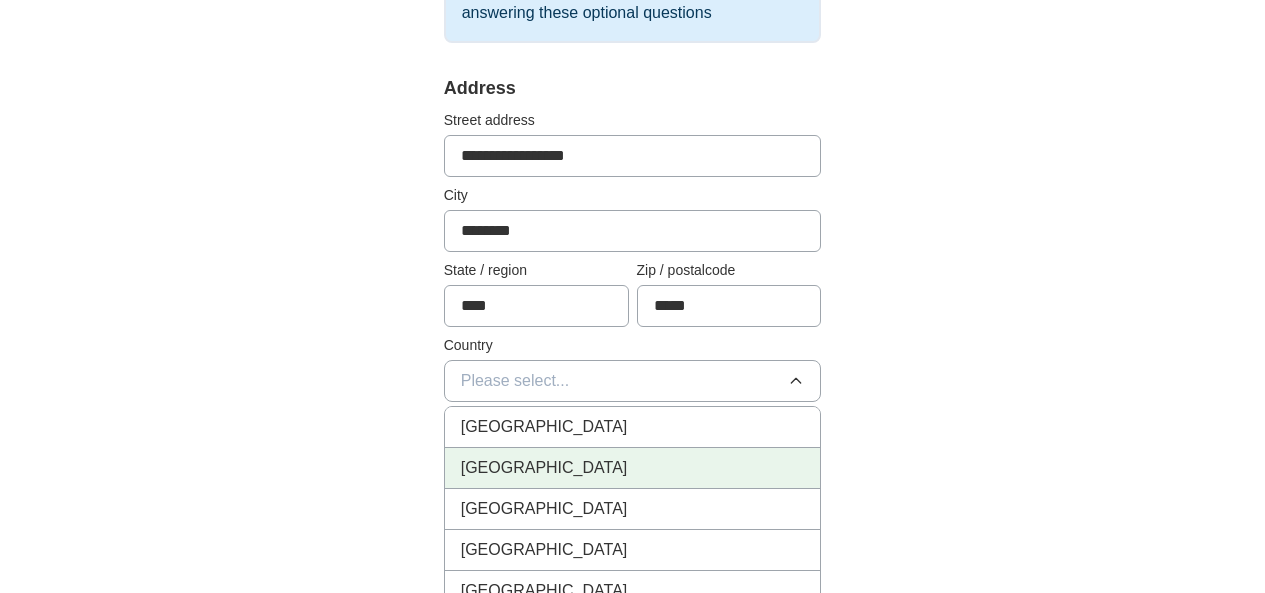 click on "[GEOGRAPHIC_DATA]" at bounding box center [633, 468] 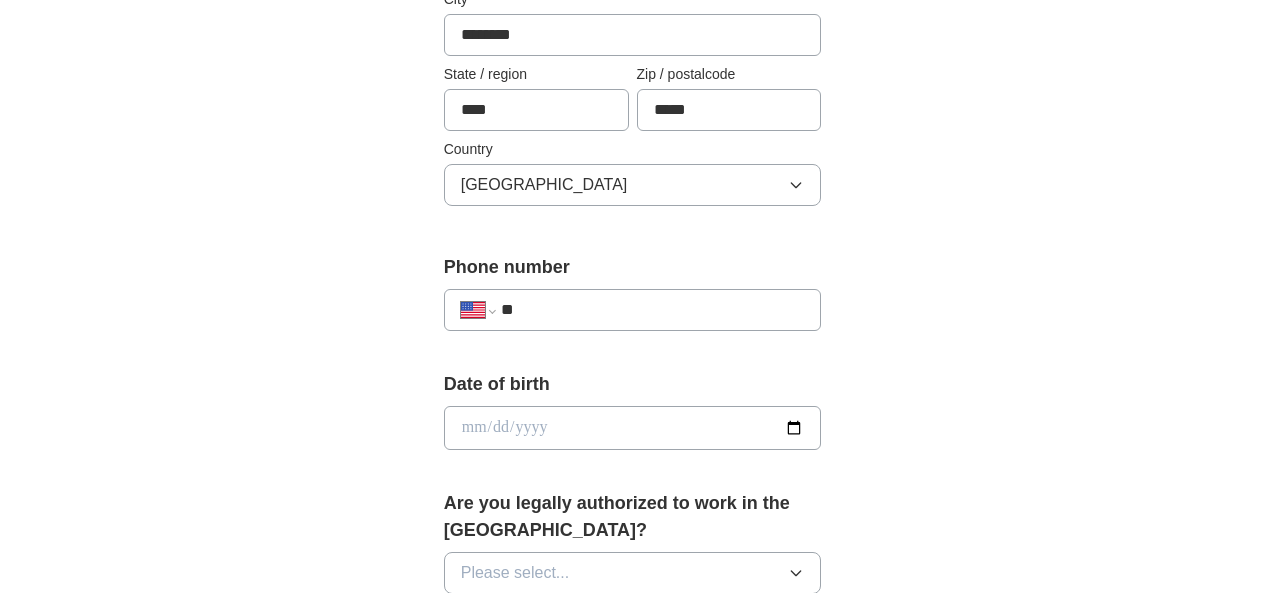 scroll, scrollTop: 600, scrollLeft: 0, axis: vertical 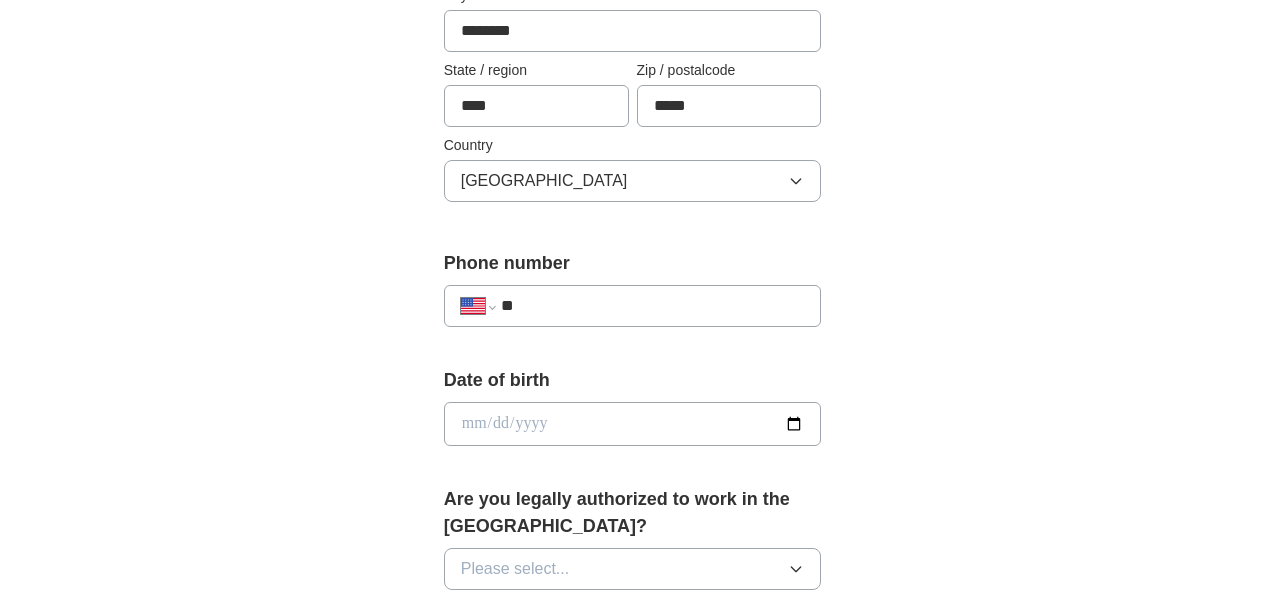 click on "**" at bounding box center [653, 306] 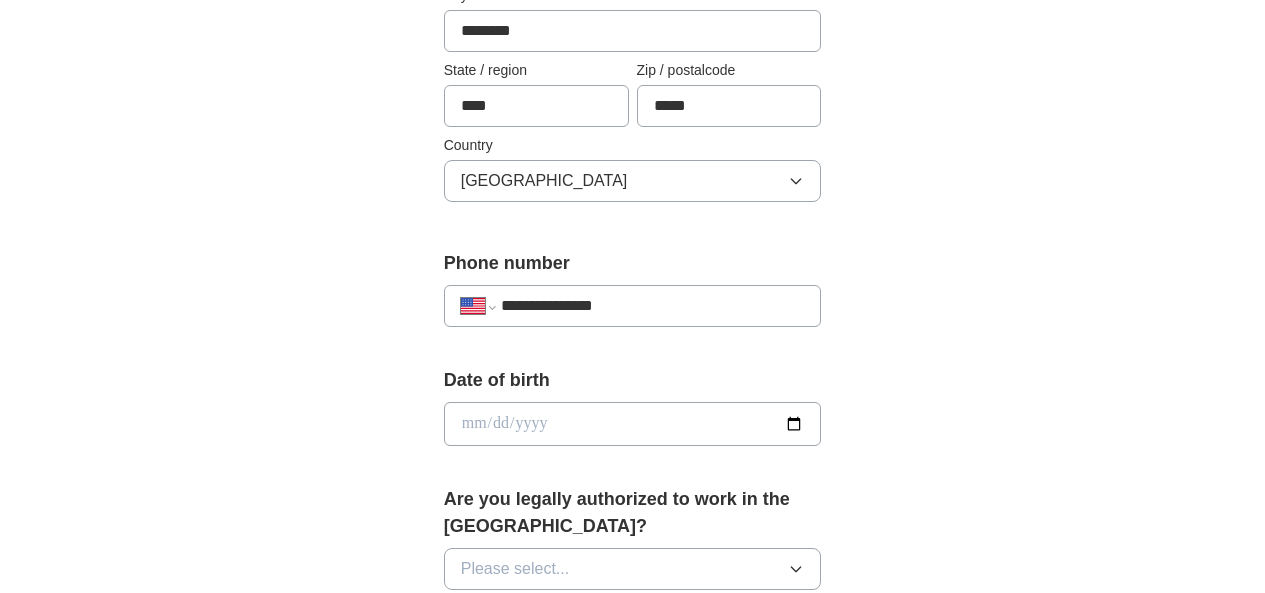 type on "**********" 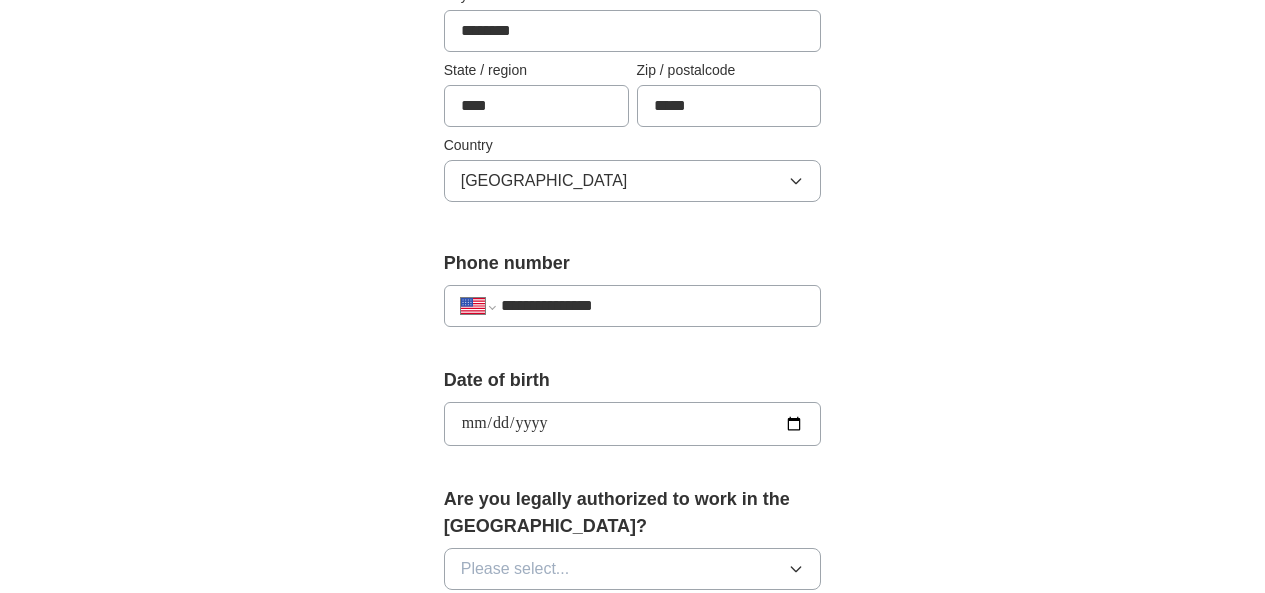 type on "**********" 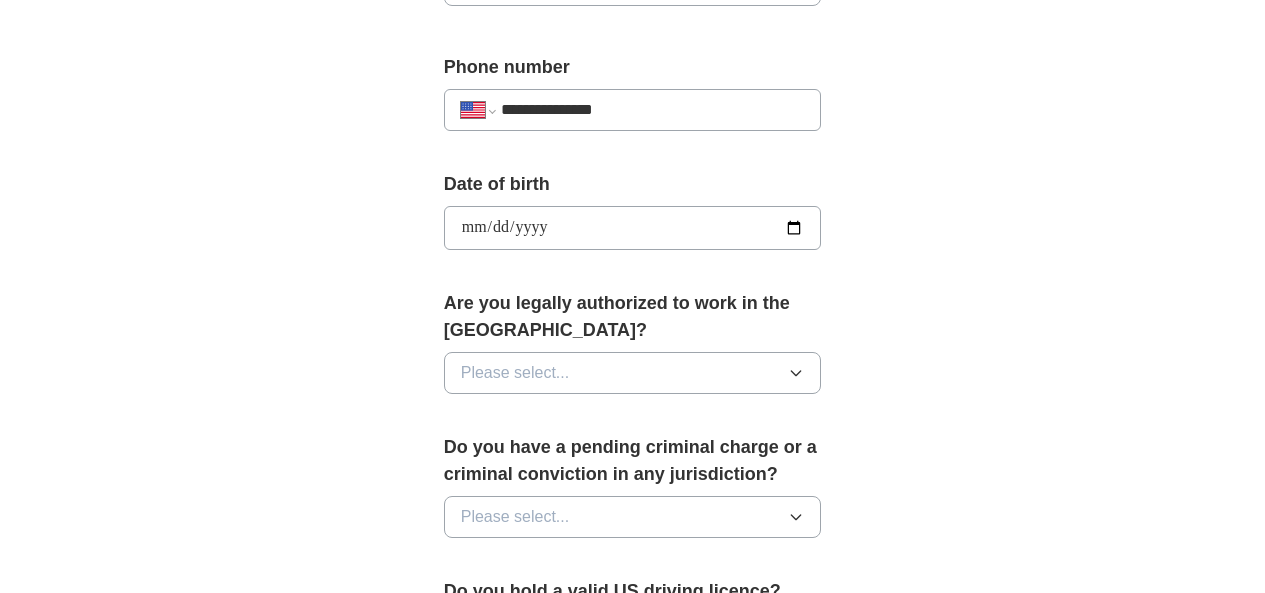 scroll, scrollTop: 800, scrollLeft: 0, axis: vertical 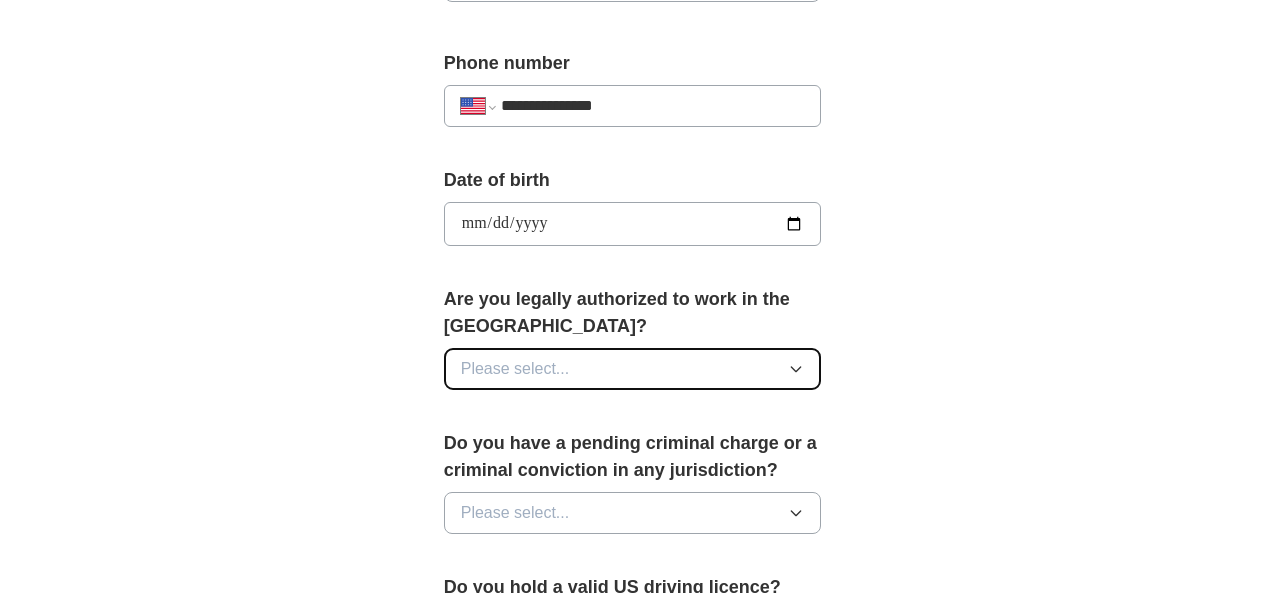 drag, startPoint x: 577, startPoint y: 331, endPoint x: 559, endPoint y: 332, distance: 18.027756 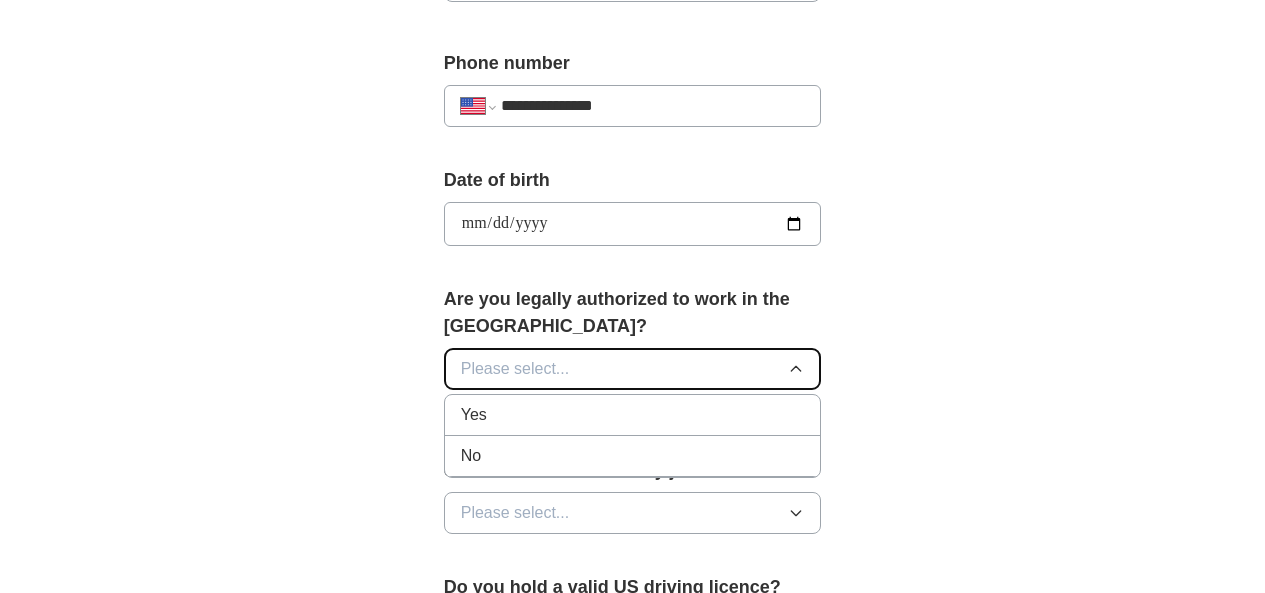 click on "Please select..." at bounding box center (633, 369) 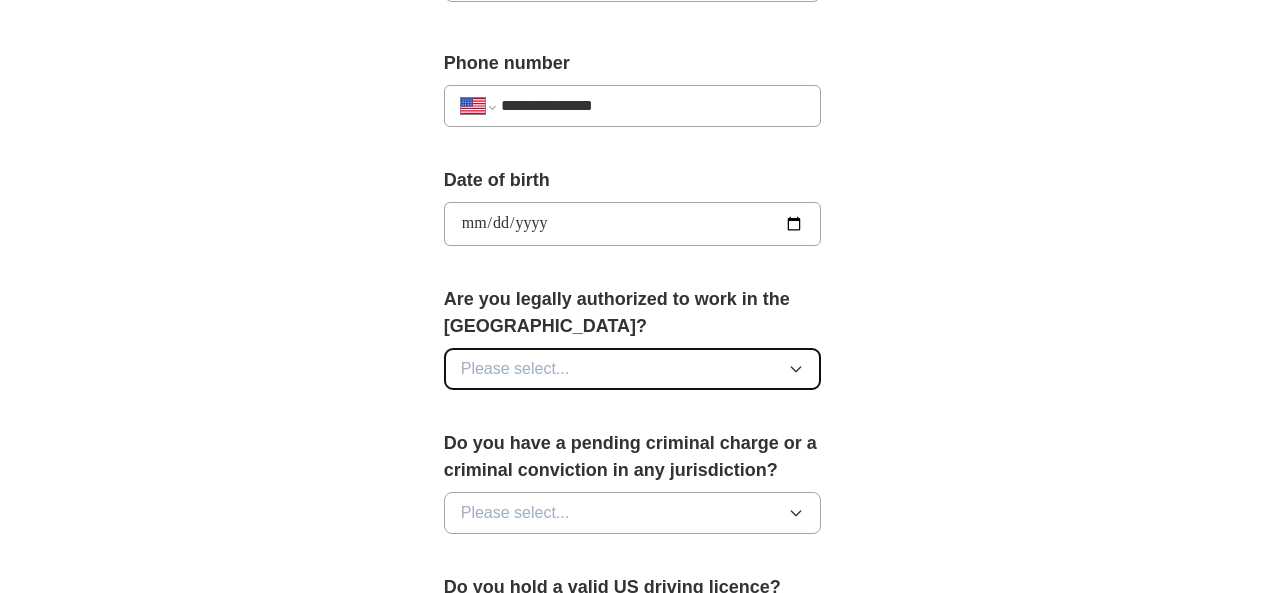 click on "Please select..." at bounding box center (633, 369) 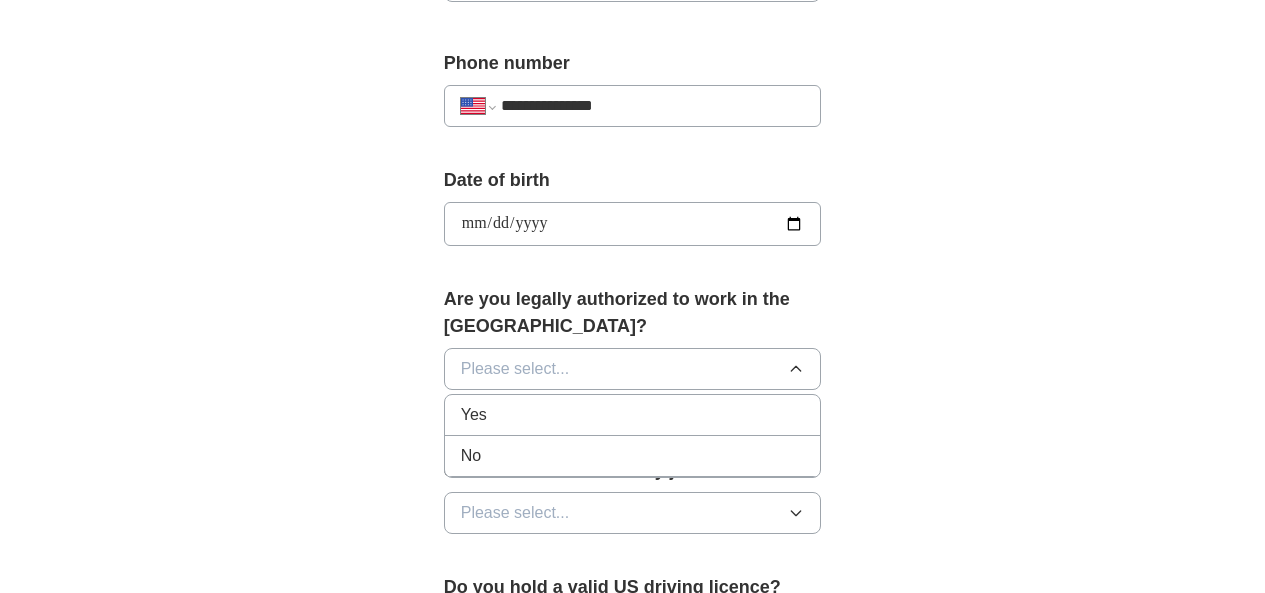click on "Yes" at bounding box center [633, 415] 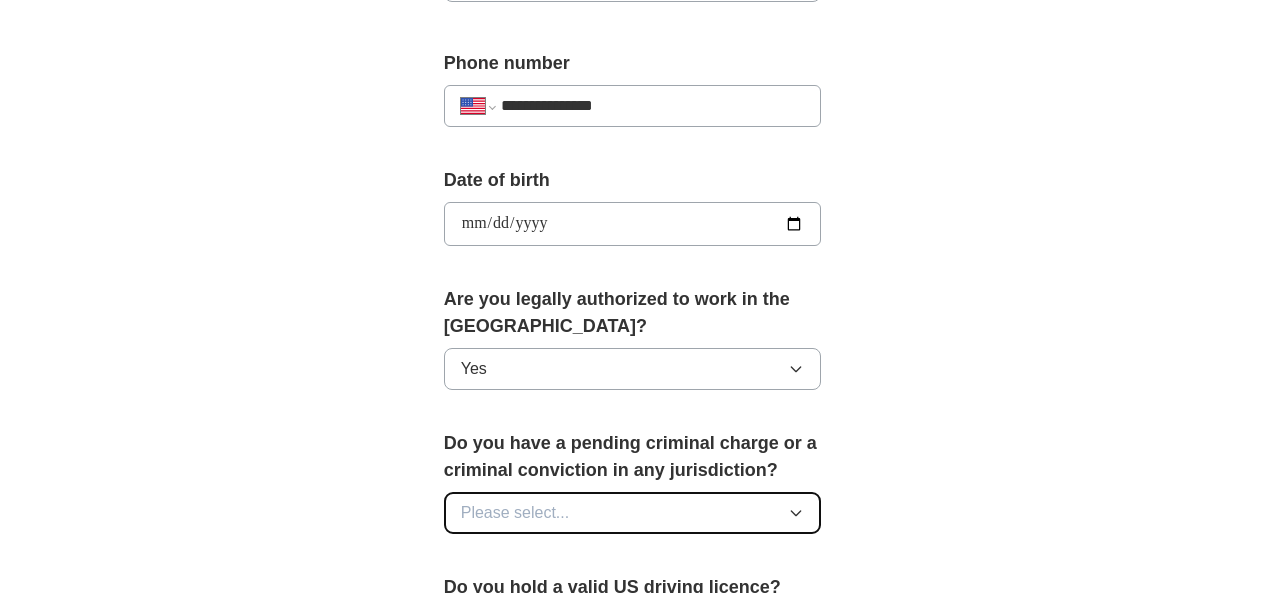 click on "Please select..." at bounding box center [633, 513] 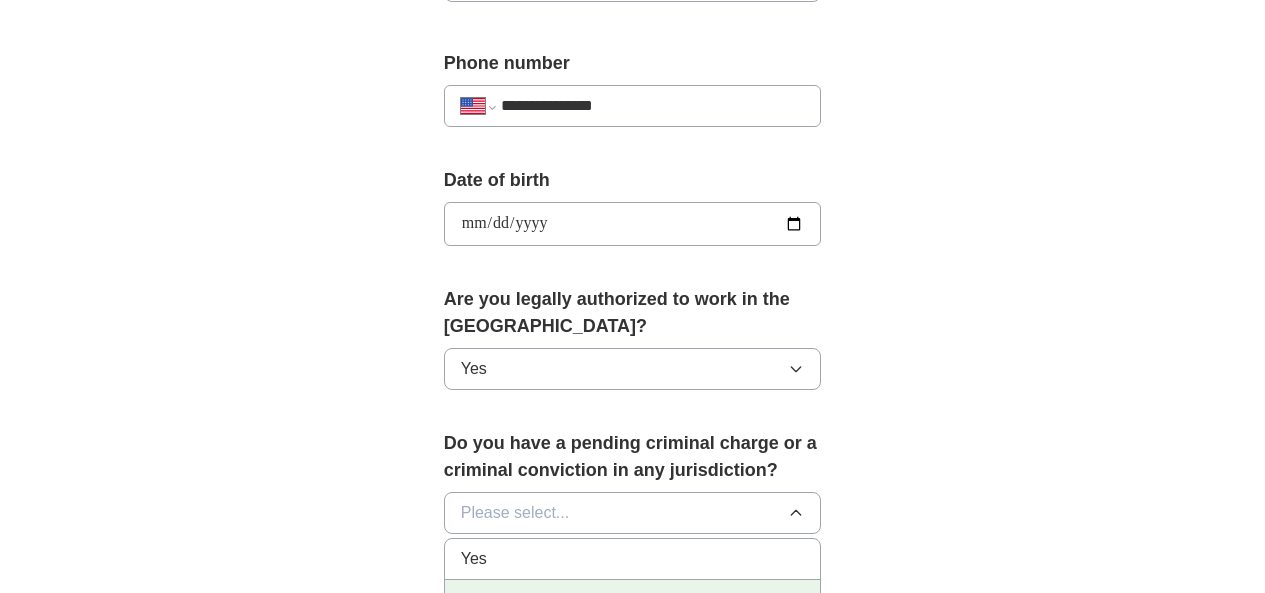 click on "No" at bounding box center (633, 600) 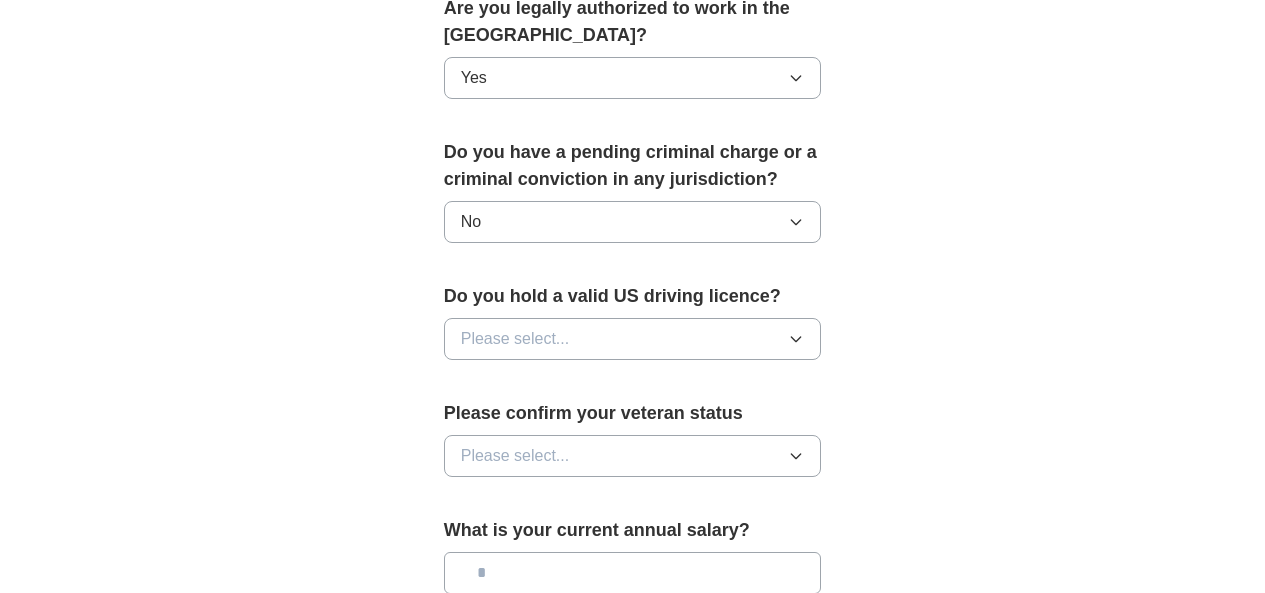 scroll, scrollTop: 1100, scrollLeft: 0, axis: vertical 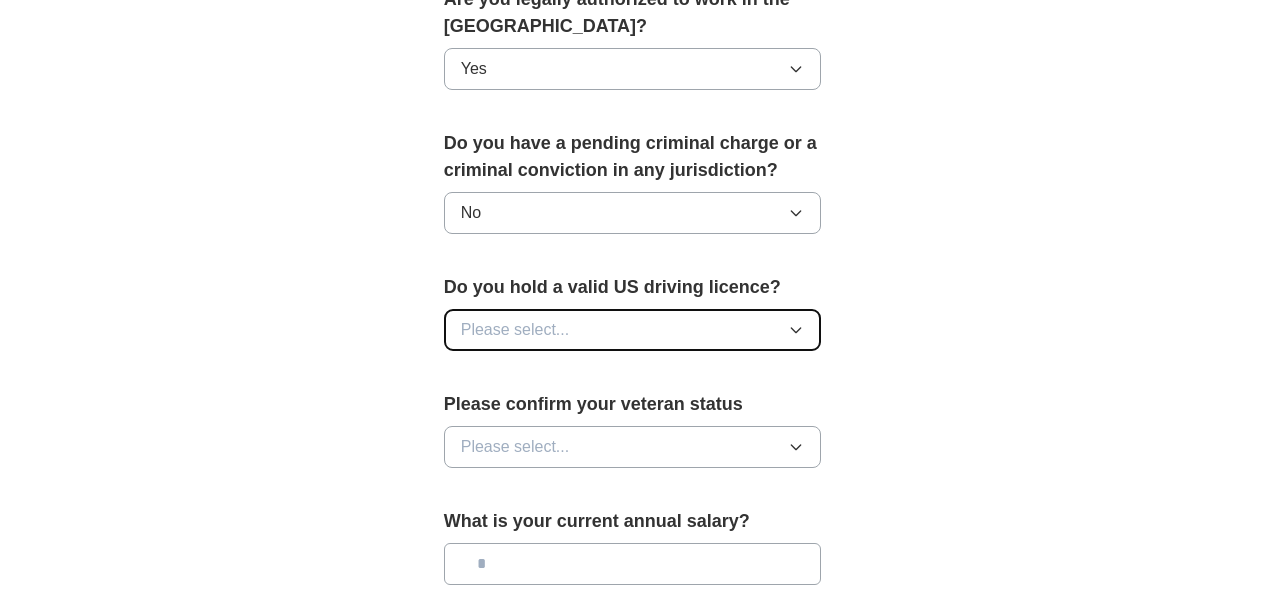 click on "Please select..." at bounding box center (633, 330) 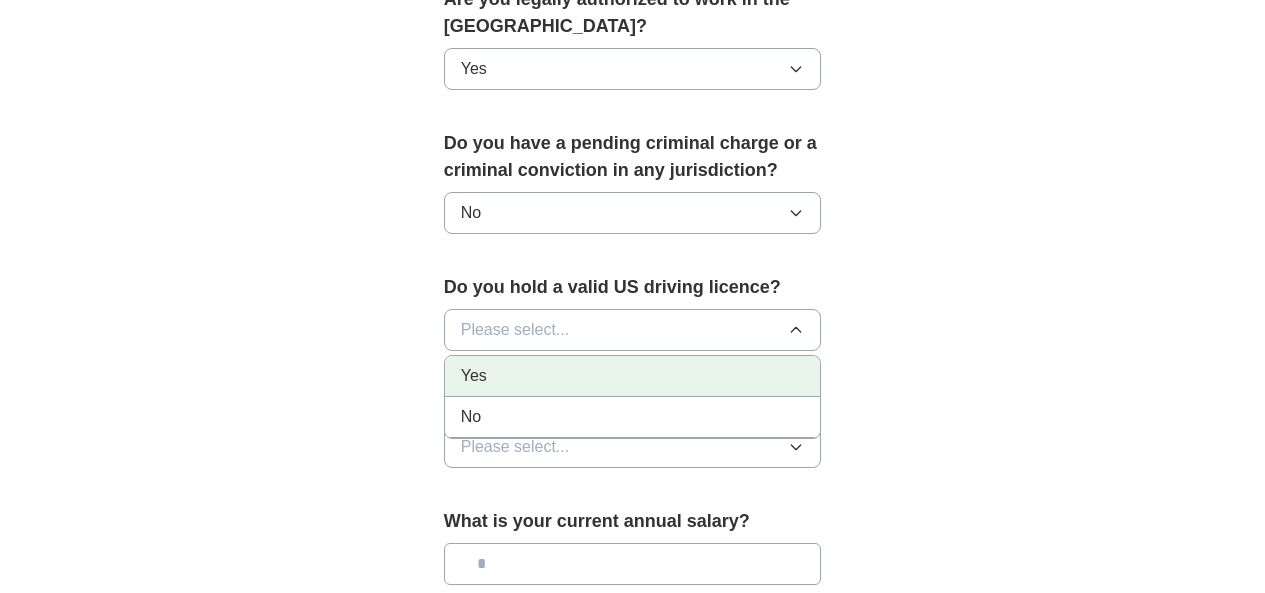 click on "Yes" at bounding box center (633, 376) 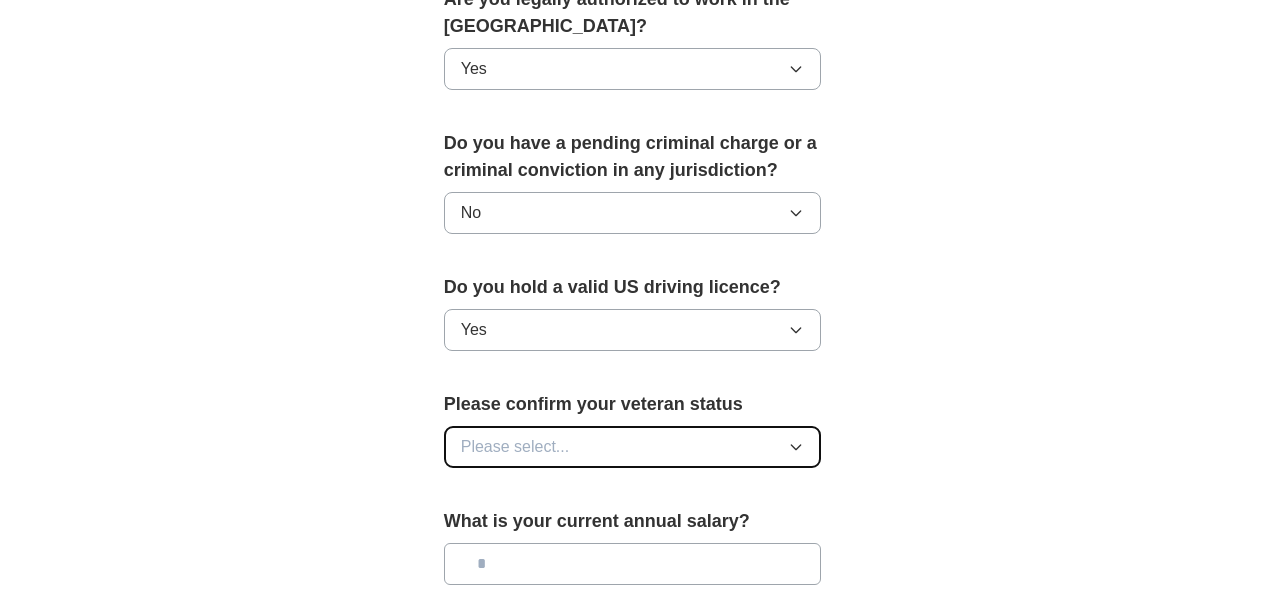 click on "Please select..." at bounding box center (633, 447) 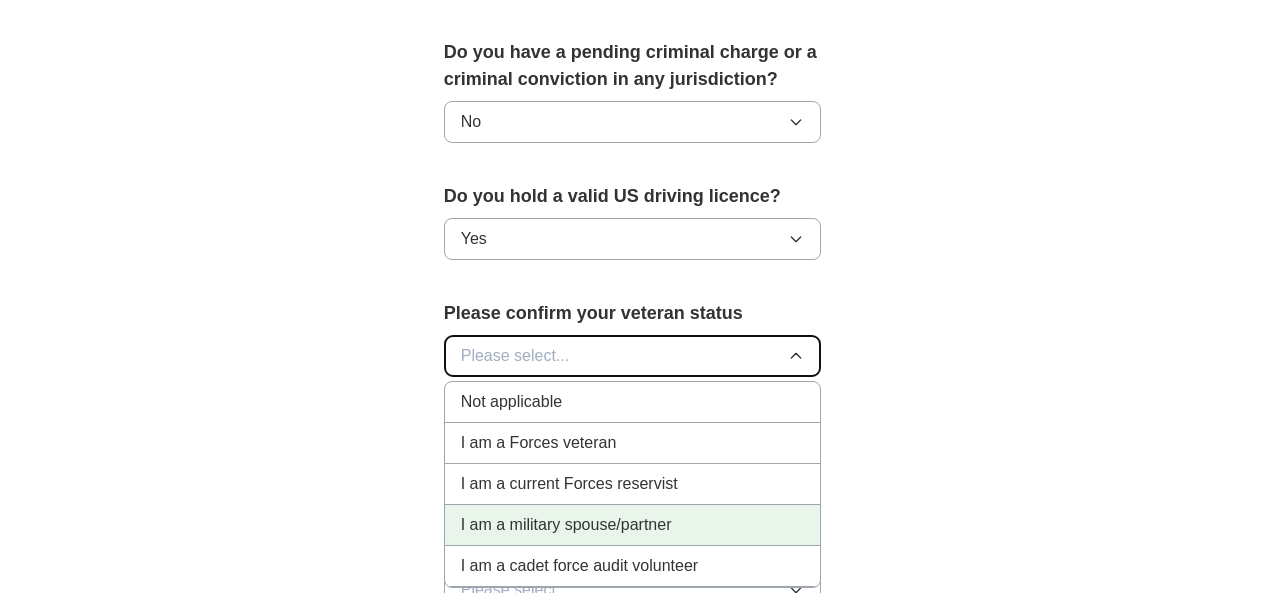 scroll, scrollTop: 1200, scrollLeft: 0, axis: vertical 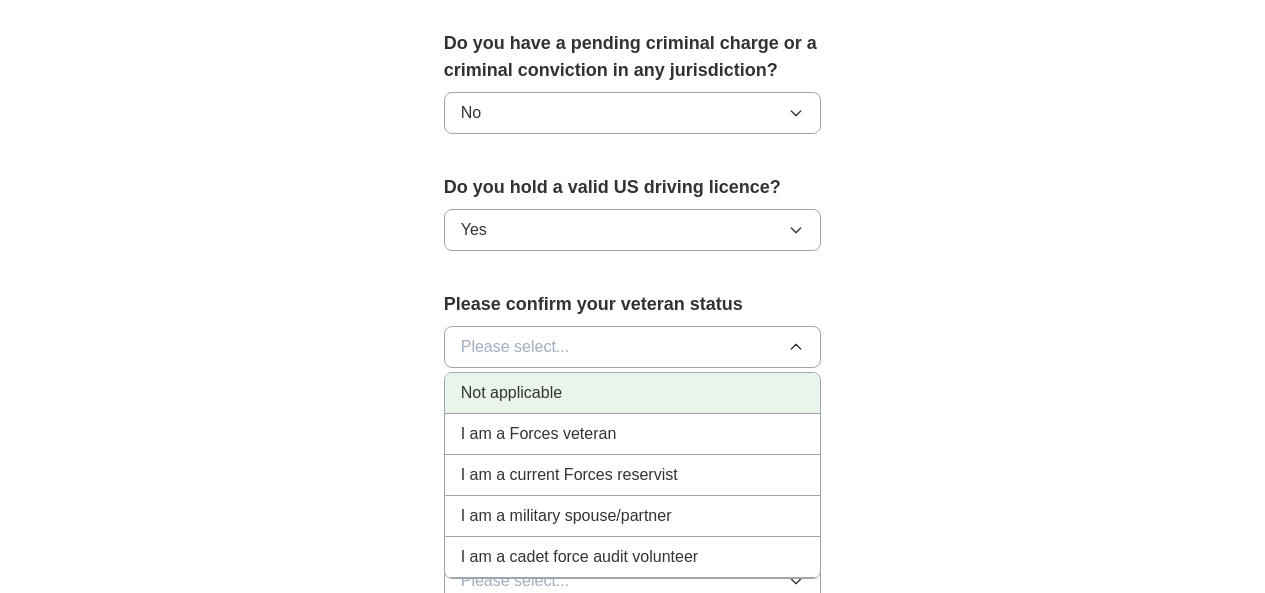 click on "Not applicable" at bounding box center [633, 393] 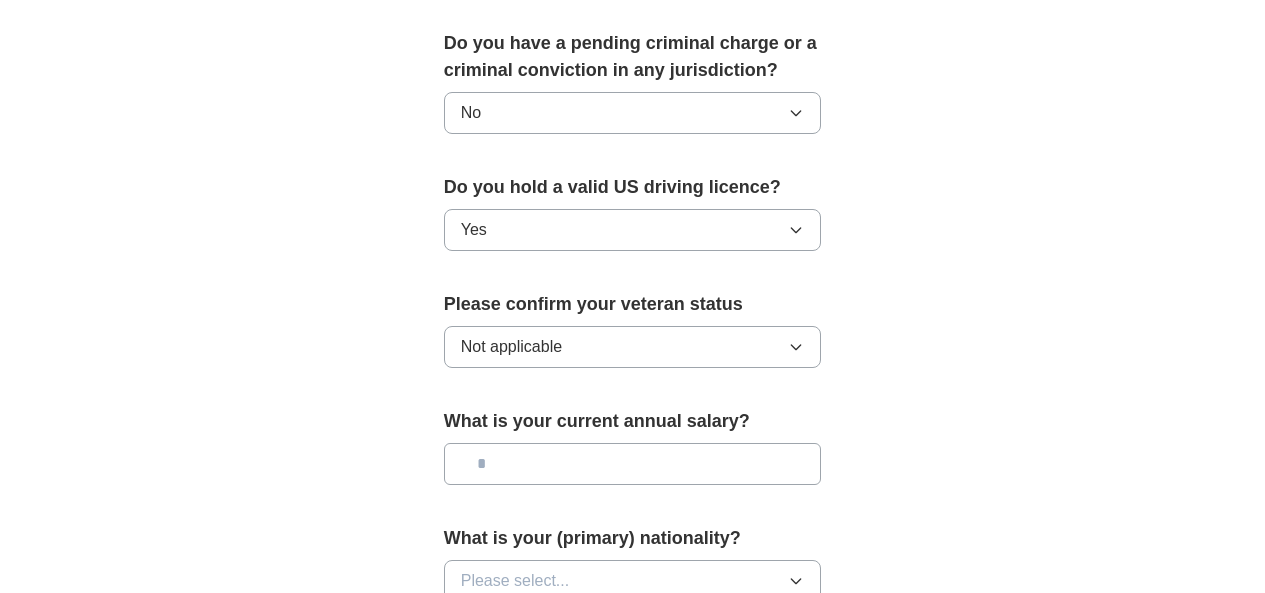click at bounding box center [633, 464] 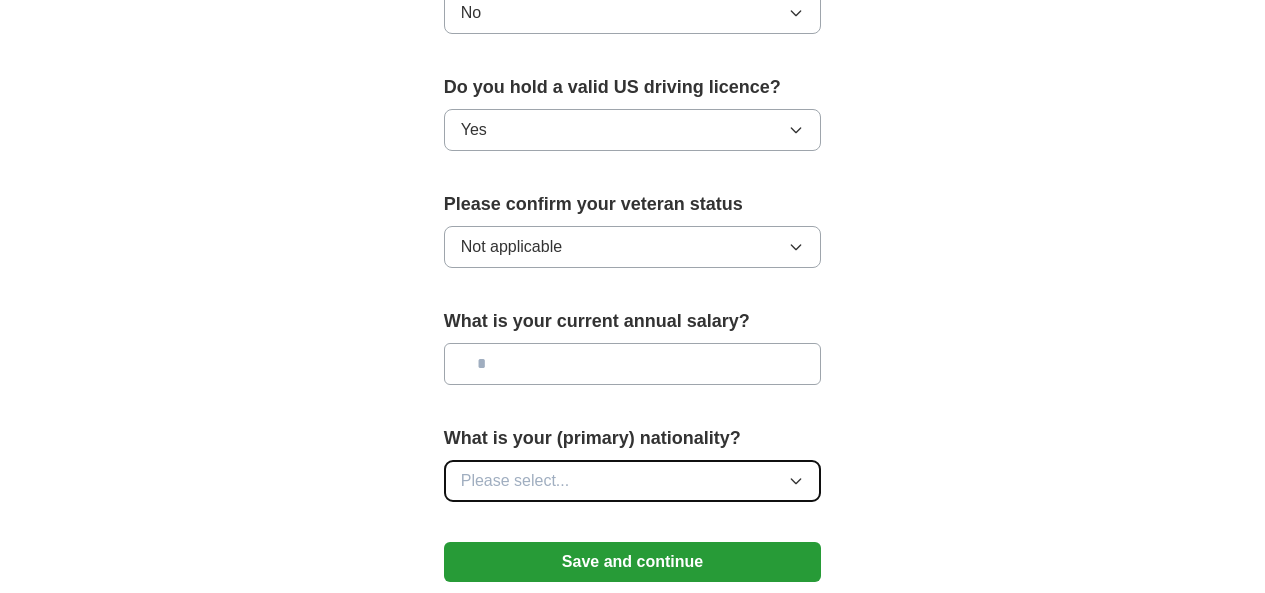 click on "Please select..." at bounding box center [633, 481] 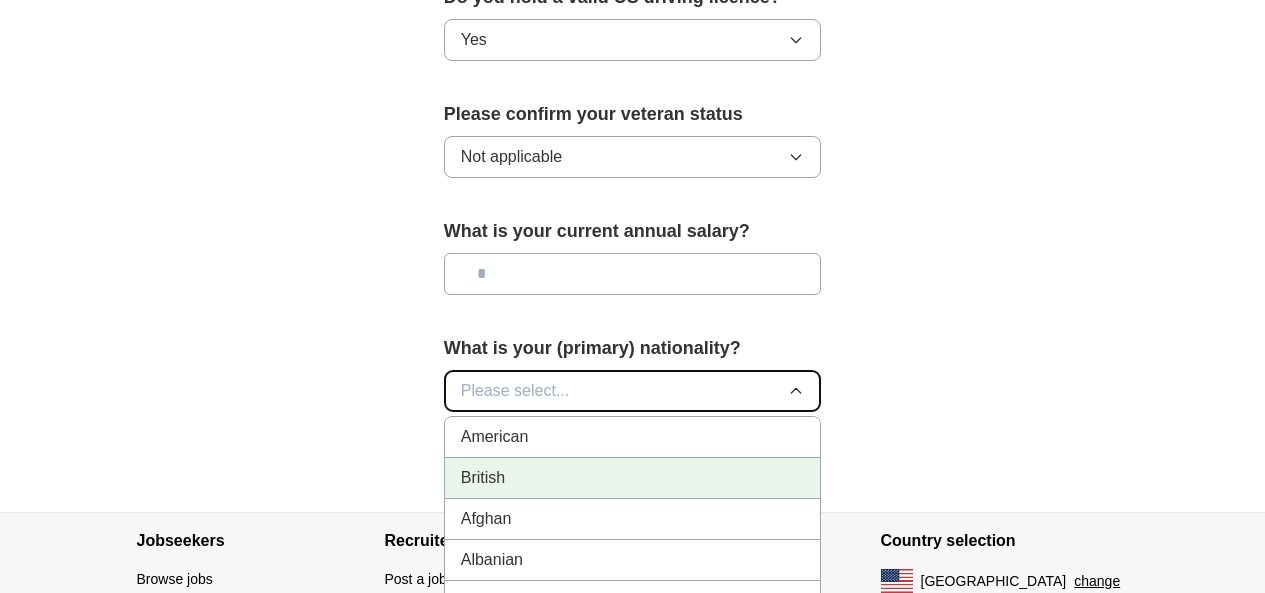 scroll, scrollTop: 1400, scrollLeft: 0, axis: vertical 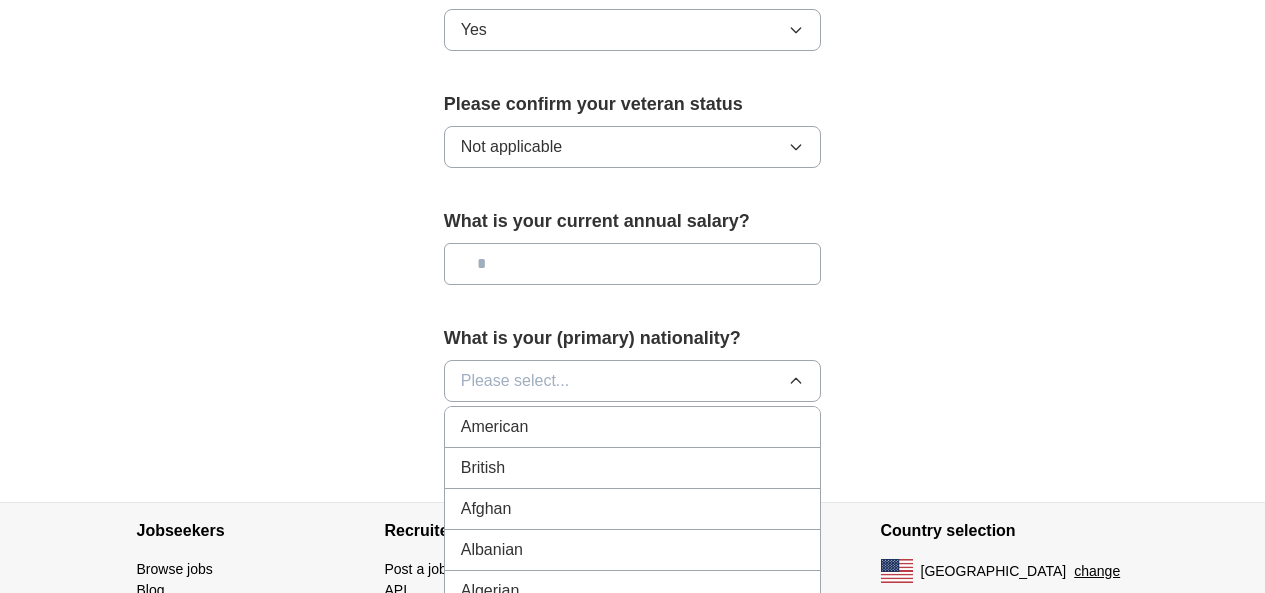 click at bounding box center [633, 264] 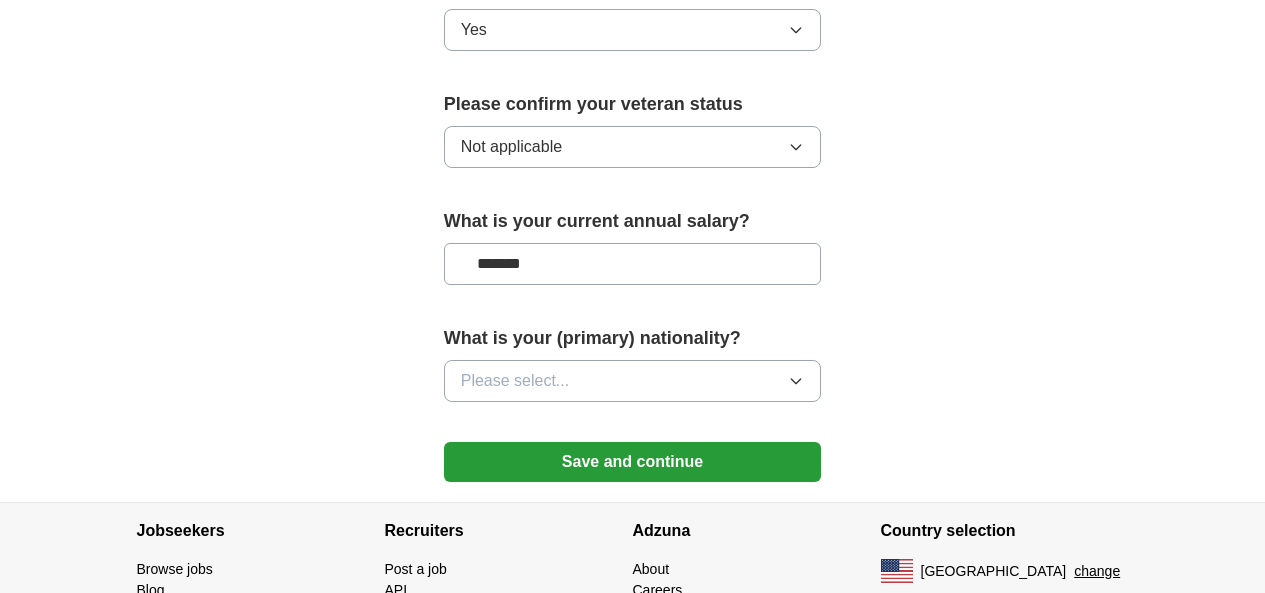 type on "*******" 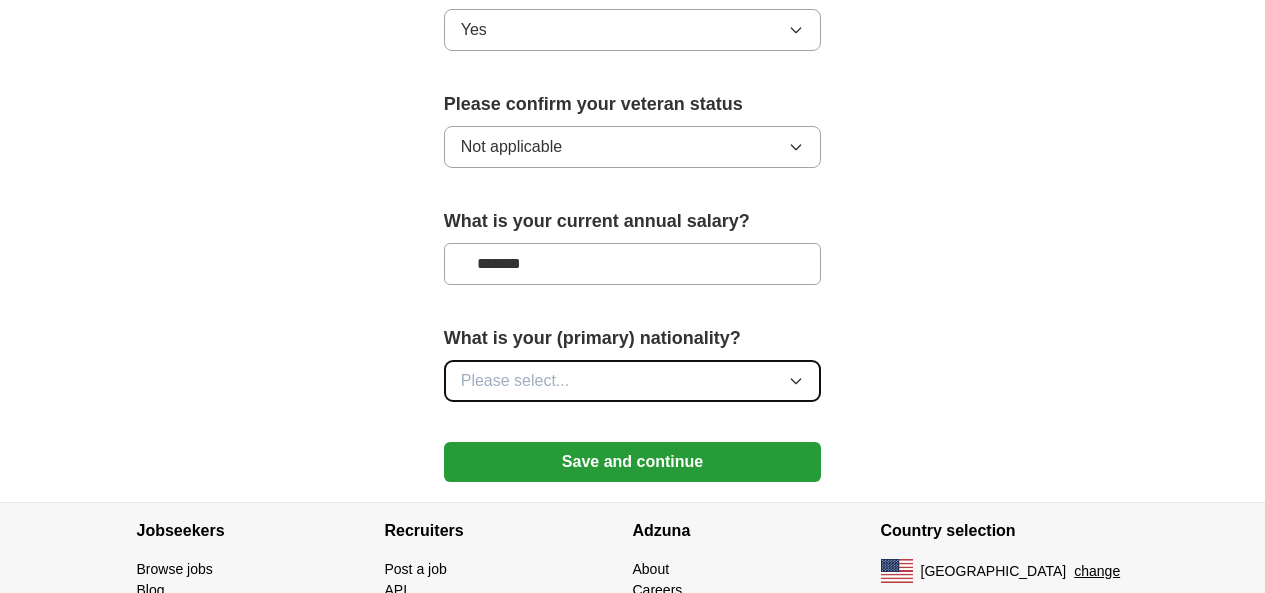 click on "Please select..." at bounding box center (633, 381) 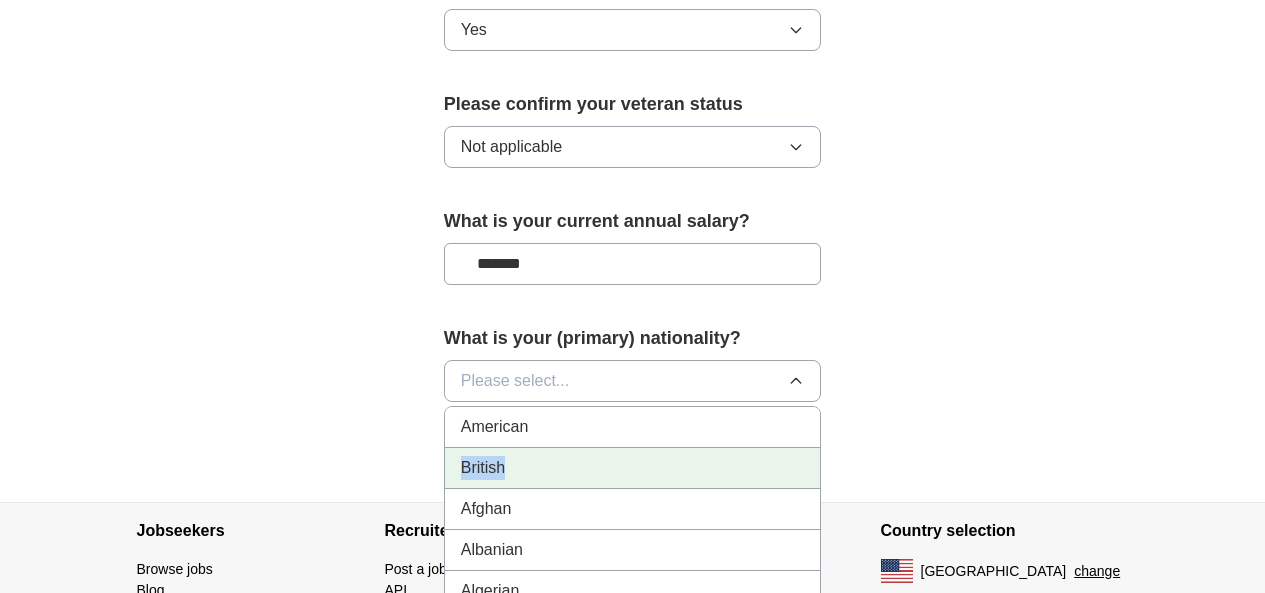 click on "American British Afghan Albanian Algerian [GEOGRAPHIC_DATA] [GEOGRAPHIC_DATA][DEMOGRAPHIC_DATA] Argentinean Armenian Australian Austrian Azerbaijani Bahamian [GEOGRAPHIC_DATA] [GEOGRAPHIC_DATA] [GEOGRAPHIC_DATA] Batswana [GEOGRAPHIC_DATA] [GEOGRAPHIC_DATA] [GEOGRAPHIC_DATA] [GEOGRAPHIC_DATA] [GEOGRAPHIC_DATA] [GEOGRAPHIC_DATA] [GEOGRAPHIC_DATA] [GEOGRAPHIC_DATA] [GEOGRAPHIC_DATA] Bulgarian [GEOGRAPHIC_DATA] Burmese [GEOGRAPHIC_DATA] [GEOGRAPHIC_DATA] Cameroonian Canadian [GEOGRAPHIC_DATA] Central African [GEOGRAPHIC_DATA] [DEMOGRAPHIC_DATA] Colombian [GEOGRAPHIC_DATA] [GEOGRAPHIC_DATA] Costa Rican Croatian Cuban Cypriot [GEOGRAPHIC_DATA] Danish [GEOGRAPHIC_DATA] [GEOGRAPHIC_DATA] [GEOGRAPHIC_DATA] Timorese Ecuadorean Egyptian Emirian [GEOGRAPHIC_DATA] [GEOGRAPHIC_DATA] Estonian [GEOGRAPHIC_DATA] [DEMOGRAPHIC_DATA] Finnish French Gabonese [GEOGRAPHIC_DATA] Georgian [DEMOGRAPHIC_DATA] Greek Grenadian [GEOGRAPHIC_DATA] [GEOGRAPHIC_DATA] [GEOGRAPHIC_DATA] [GEOGRAPHIC_DATA] [GEOGRAPHIC_DATA] Herzegovinian Honduran [DEMOGRAPHIC_DATA] [DEMOGRAPHIC_DATA] Iranian [DEMOGRAPHIC_DATA] [DEMOGRAPHIC_DATA] Ivorian [DEMOGRAPHIC_DATA] Jordanian Kazakhstani Kenyan Kittian and Nevisian Kuwaiti Kyrgyz Laotian Latvian [DEMOGRAPHIC_DATA] Libyan Liechtensteiner Lithuanian Luxembourger Macedonian Malagasy Malawian [DEMOGRAPHIC_DATA]" at bounding box center [633, 606] 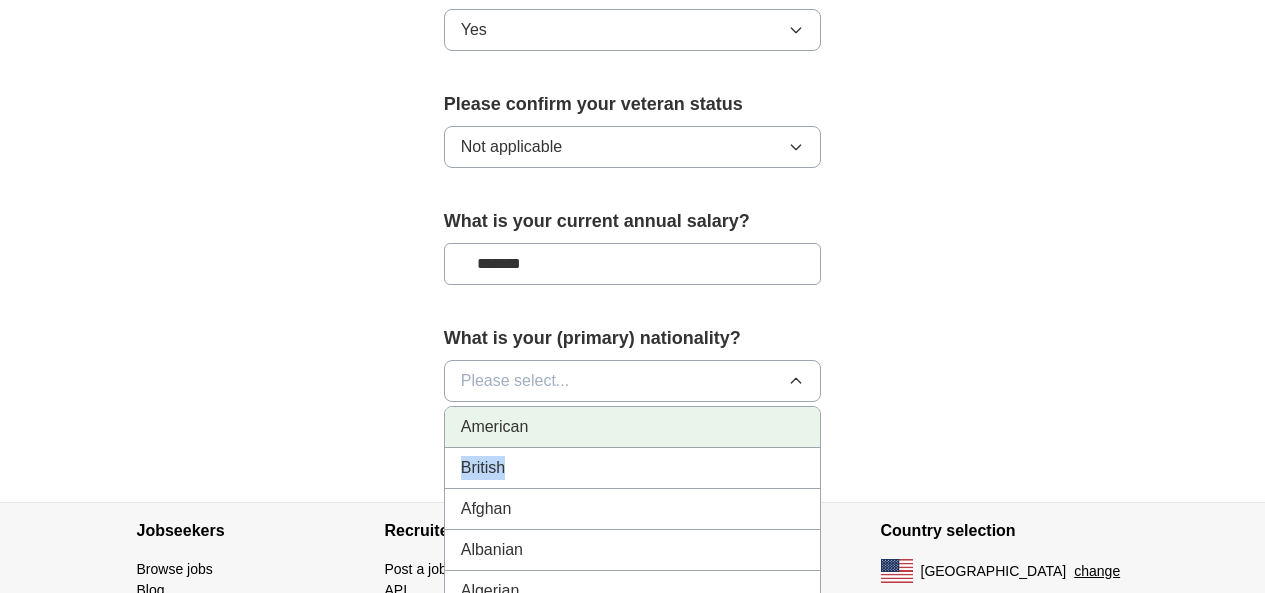 click on "American" at bounding box center [633, 427] 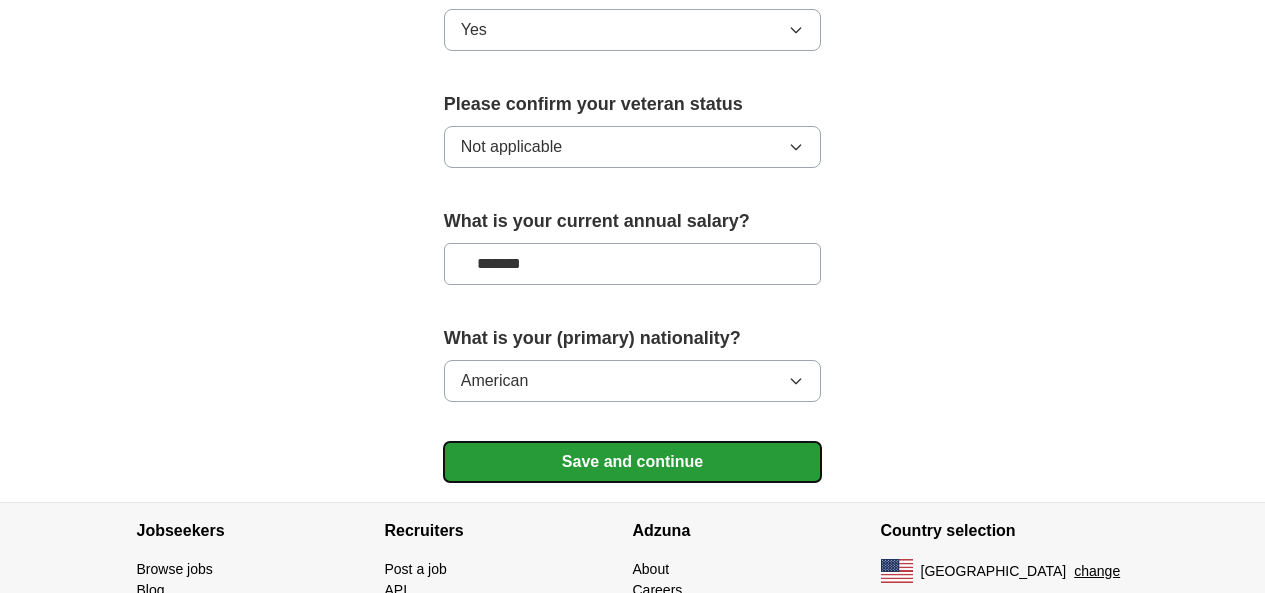 click on "Save and continue" at bounding box center (633, 462) 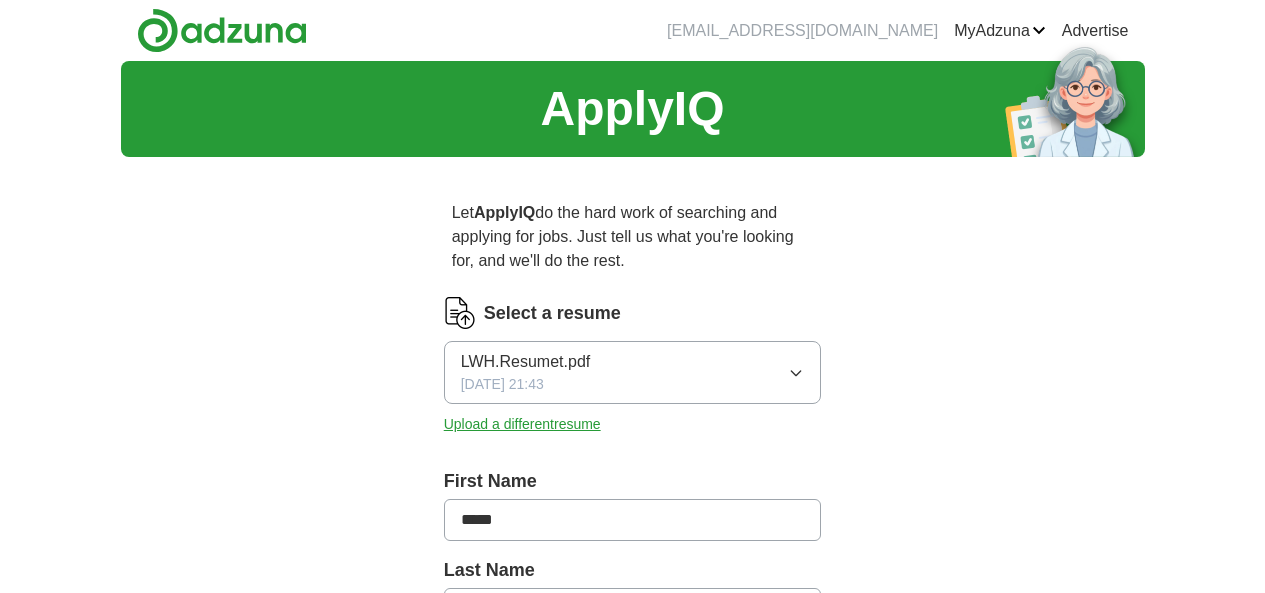 scroll, scrollTop: 0, scrollLeft: 0, axis: both 